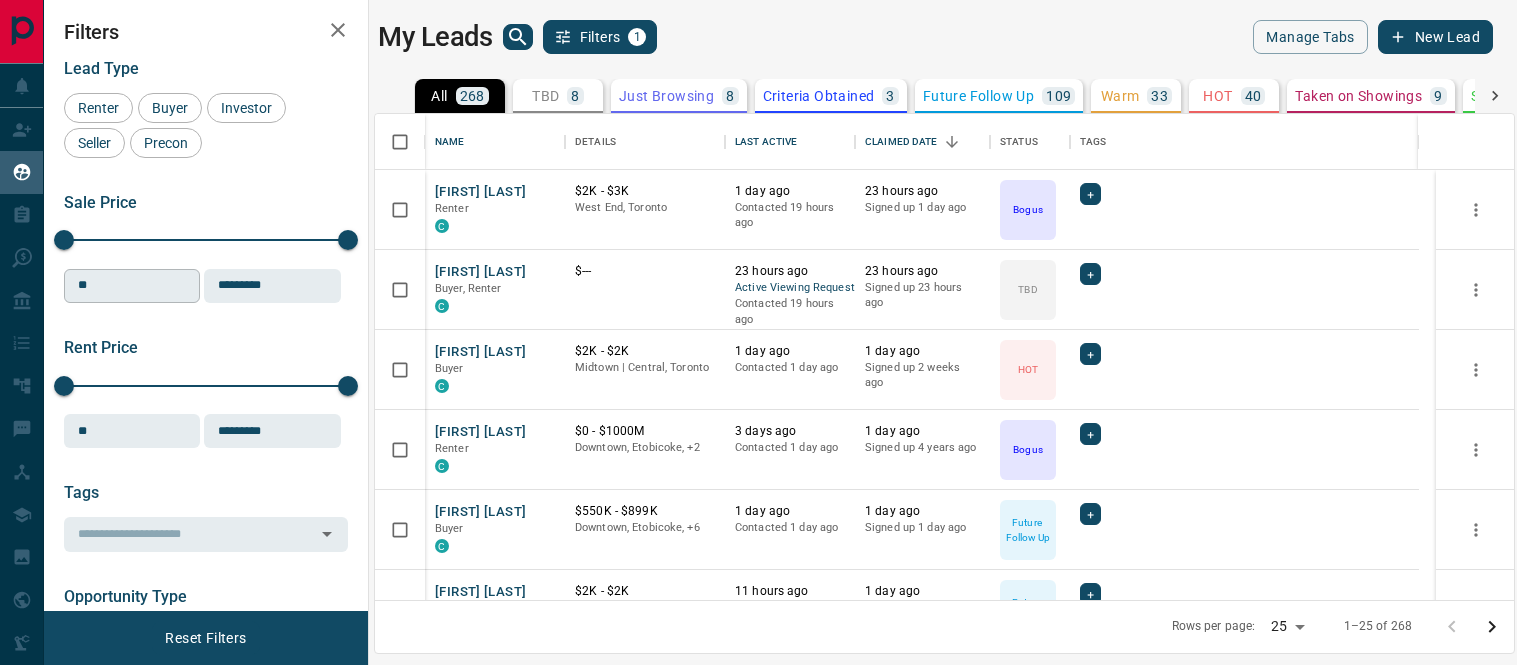 scroll, scrollTop: 0, scrollLeft: 0, axis: both 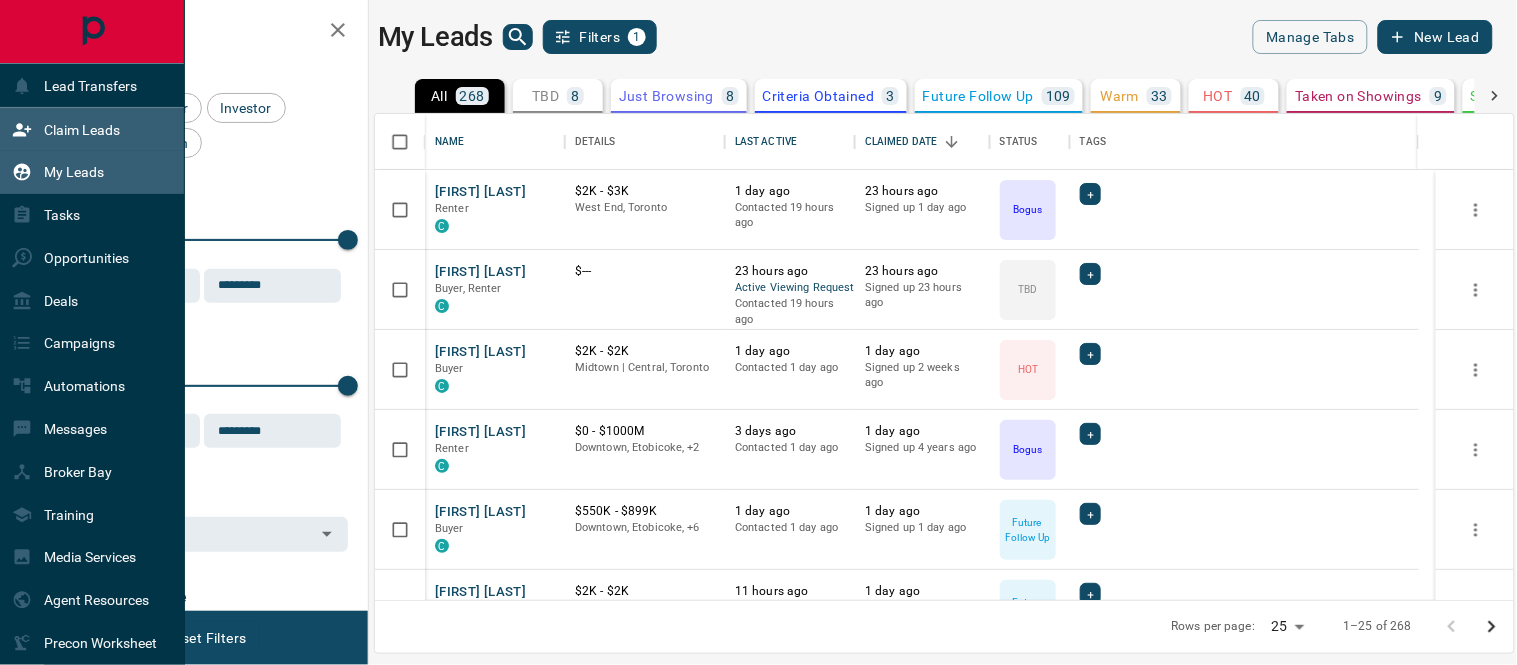click on "Claim Leads" at bounding box center (82, 130) 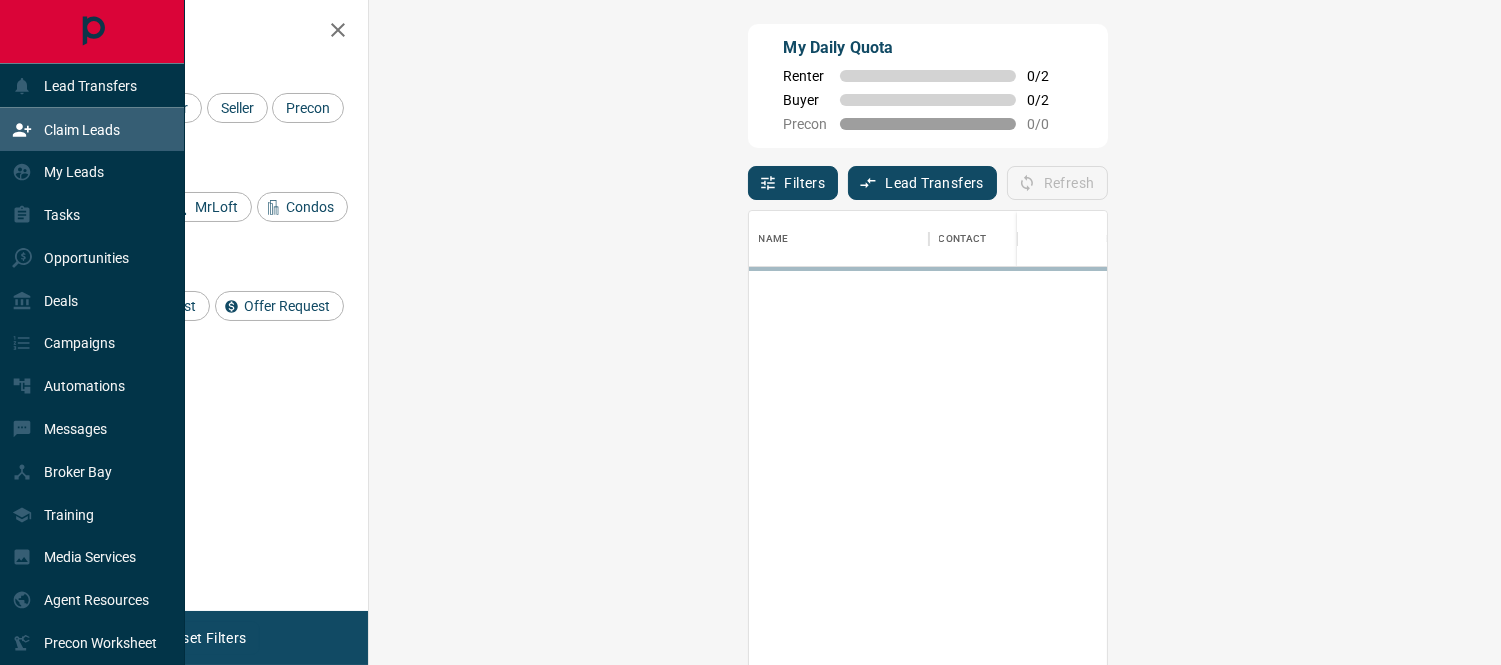 scroll, scrollTop: 17, scrollLeft: 17, axis: both 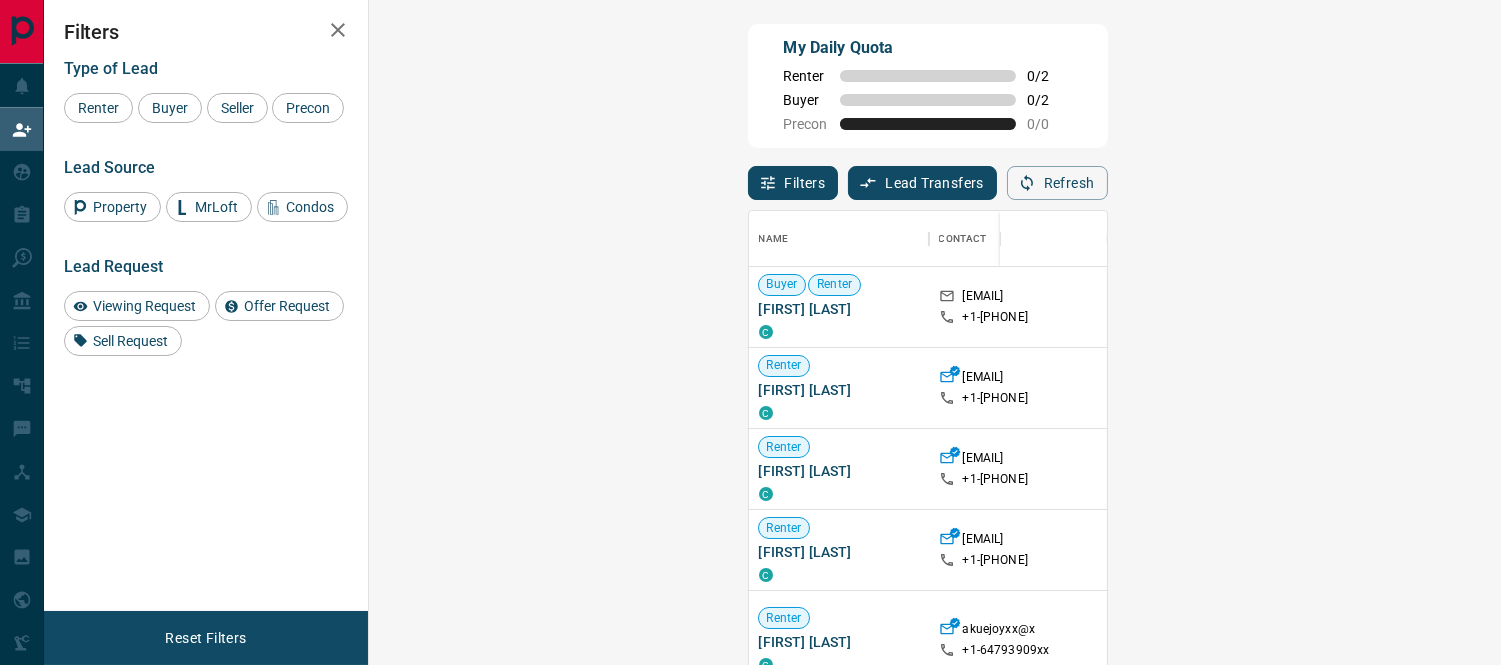 click 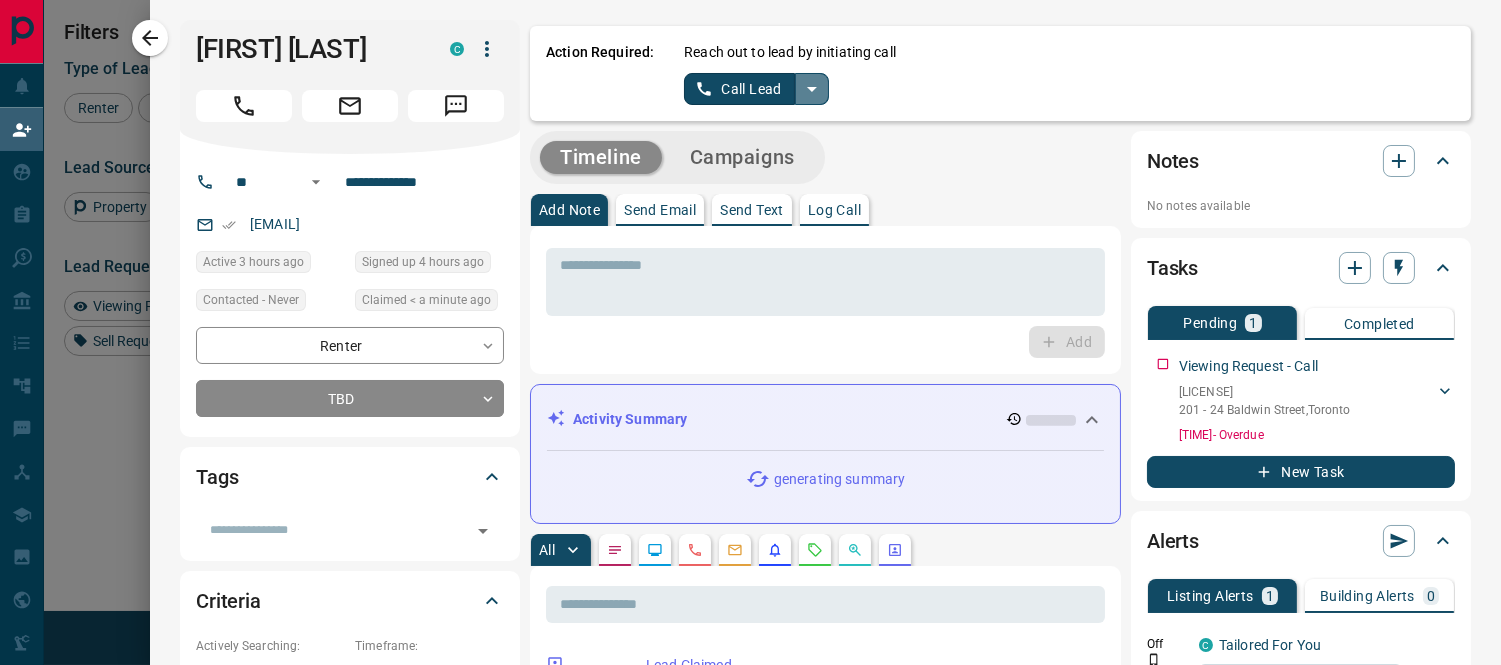 click 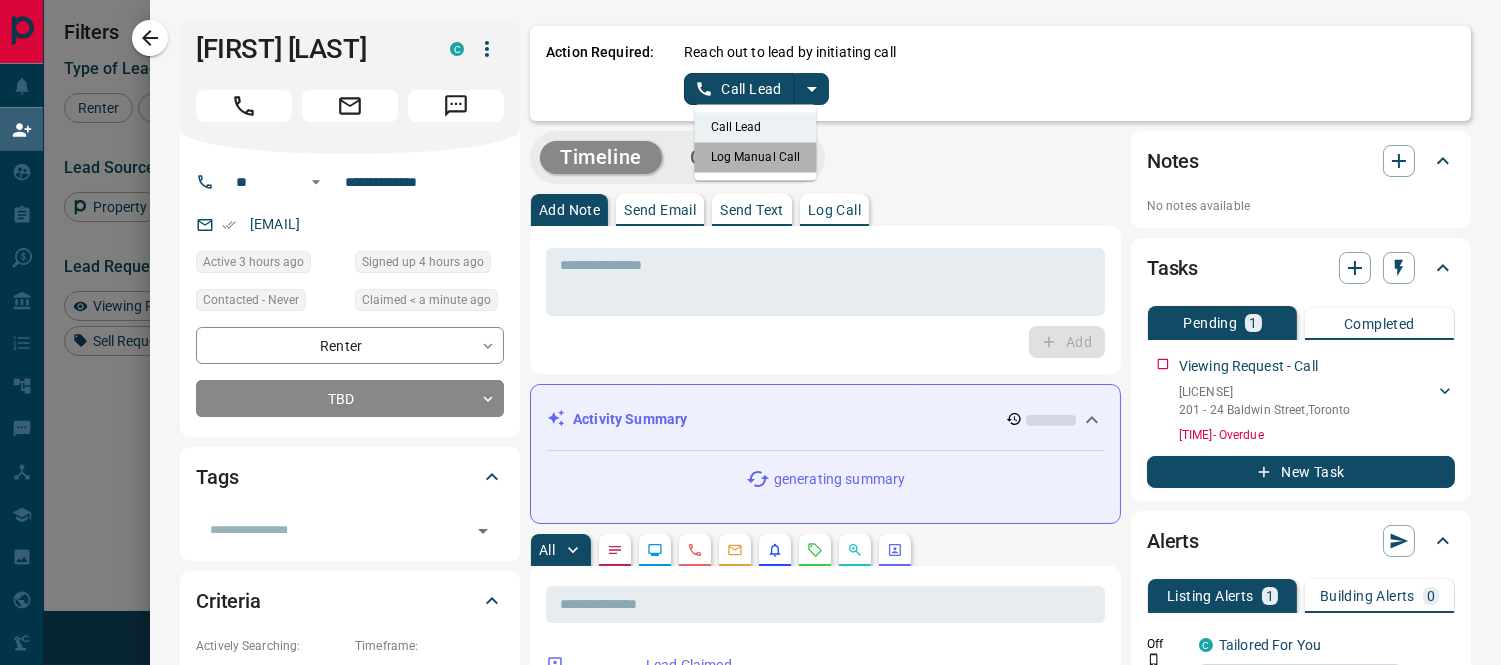 click on "Log Manual Call" at bounding box center [756, 157] 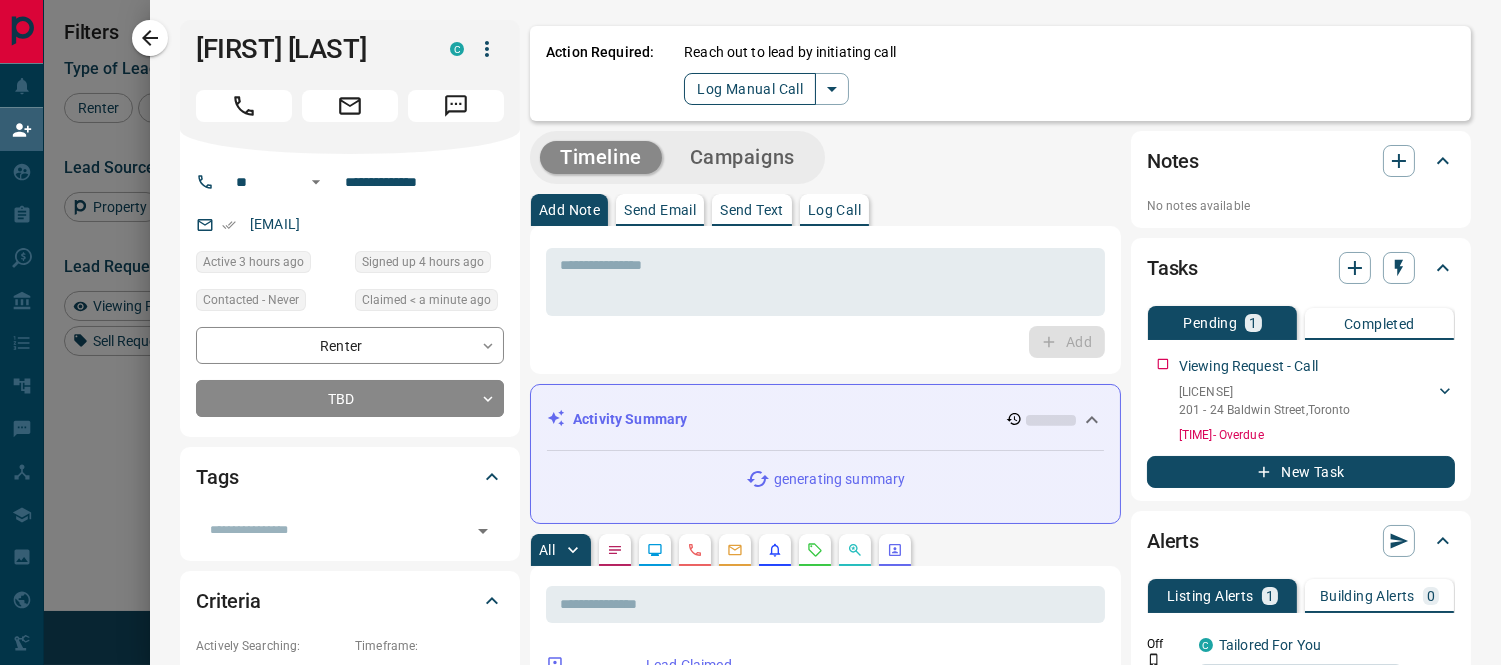 click on "Log Manual Call" at bounding box center [750, 89] 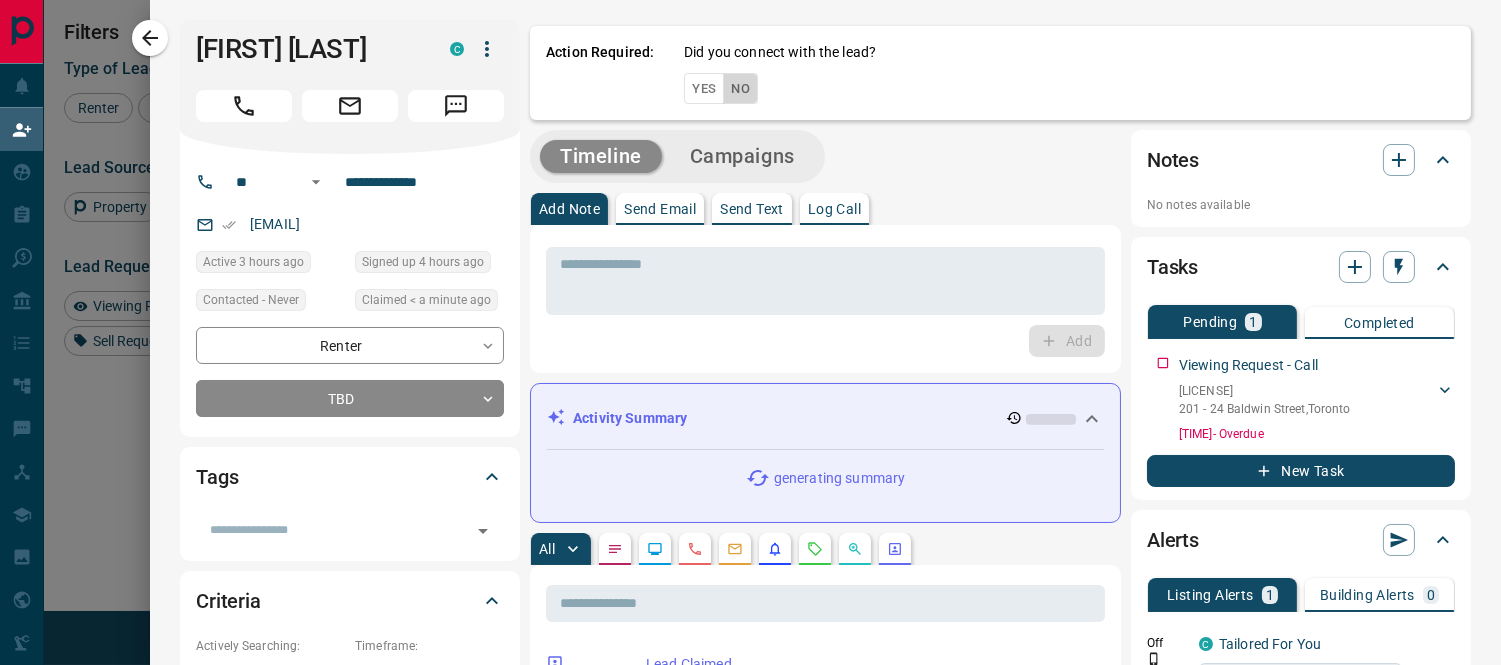 click on "No" at bounding box center (740, 88) 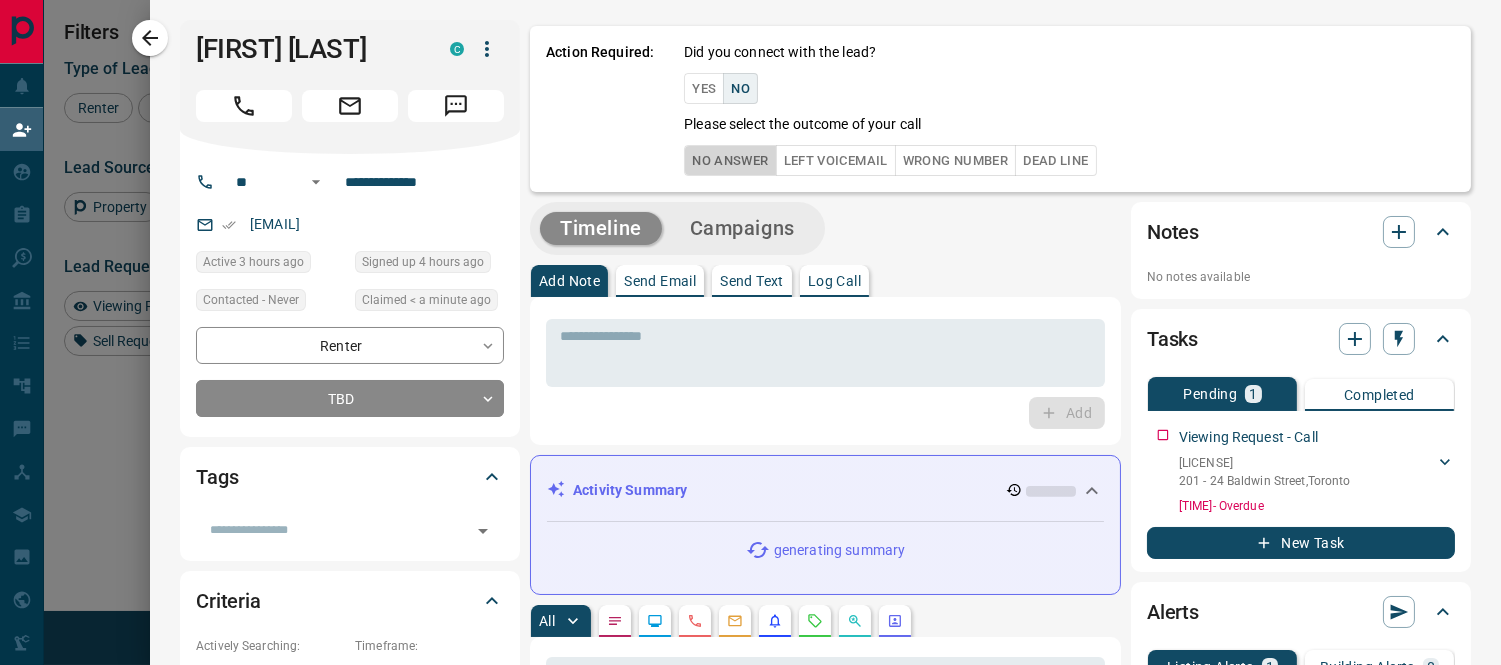 click on "No Answer" at bounding box center [730, 160] 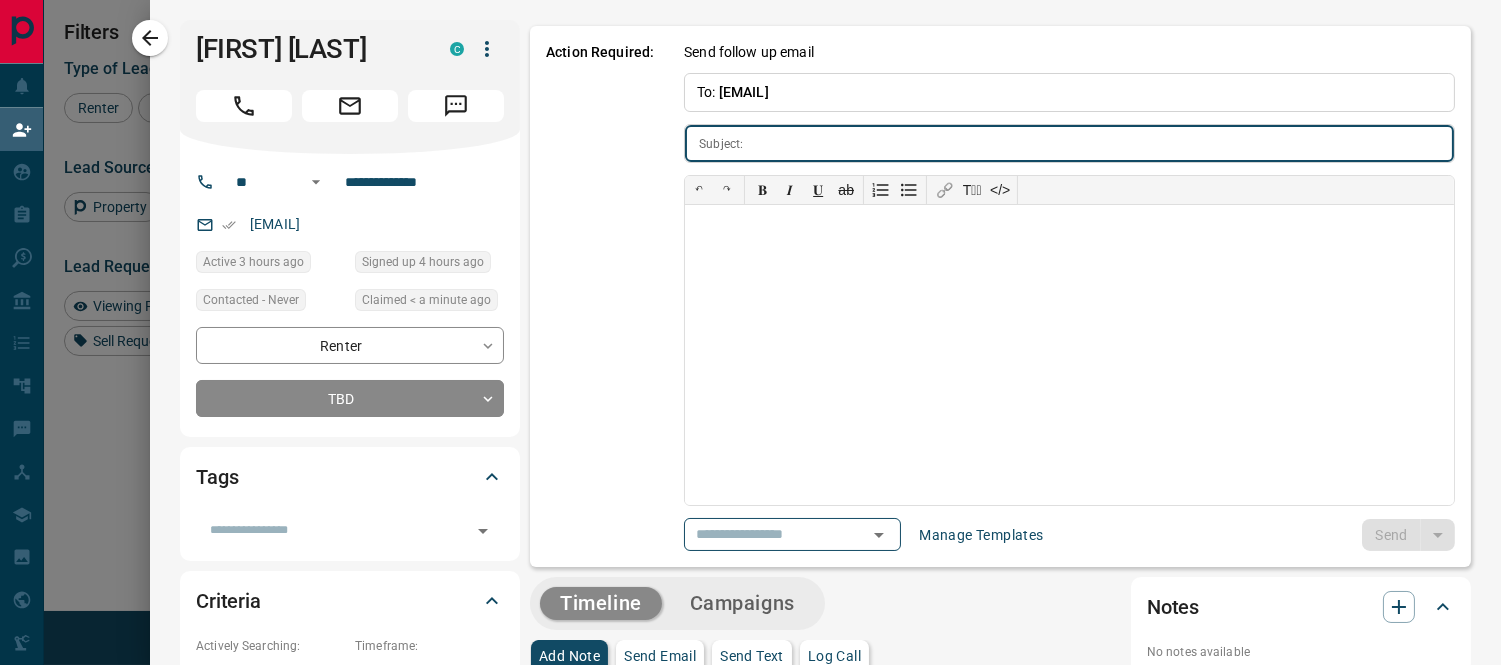 type on "**********" 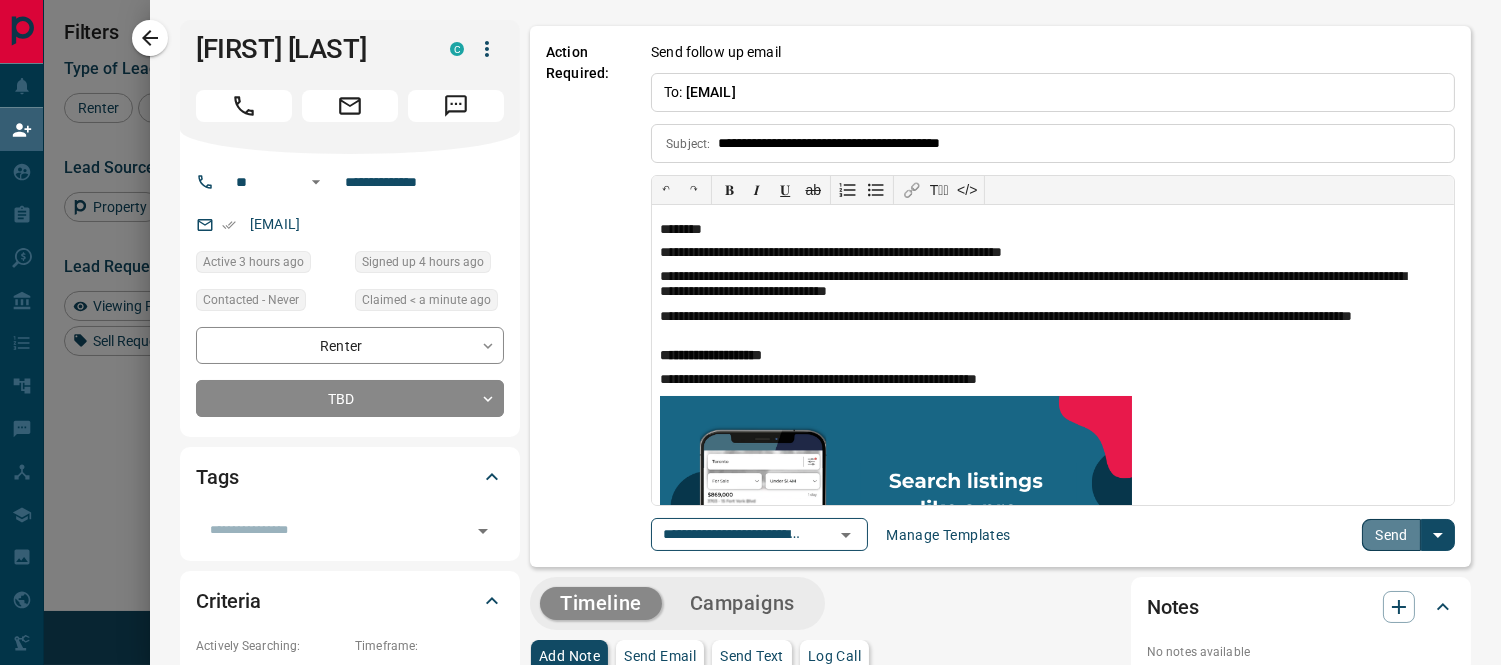 click on "Send" at bounding box center [1391, 535] 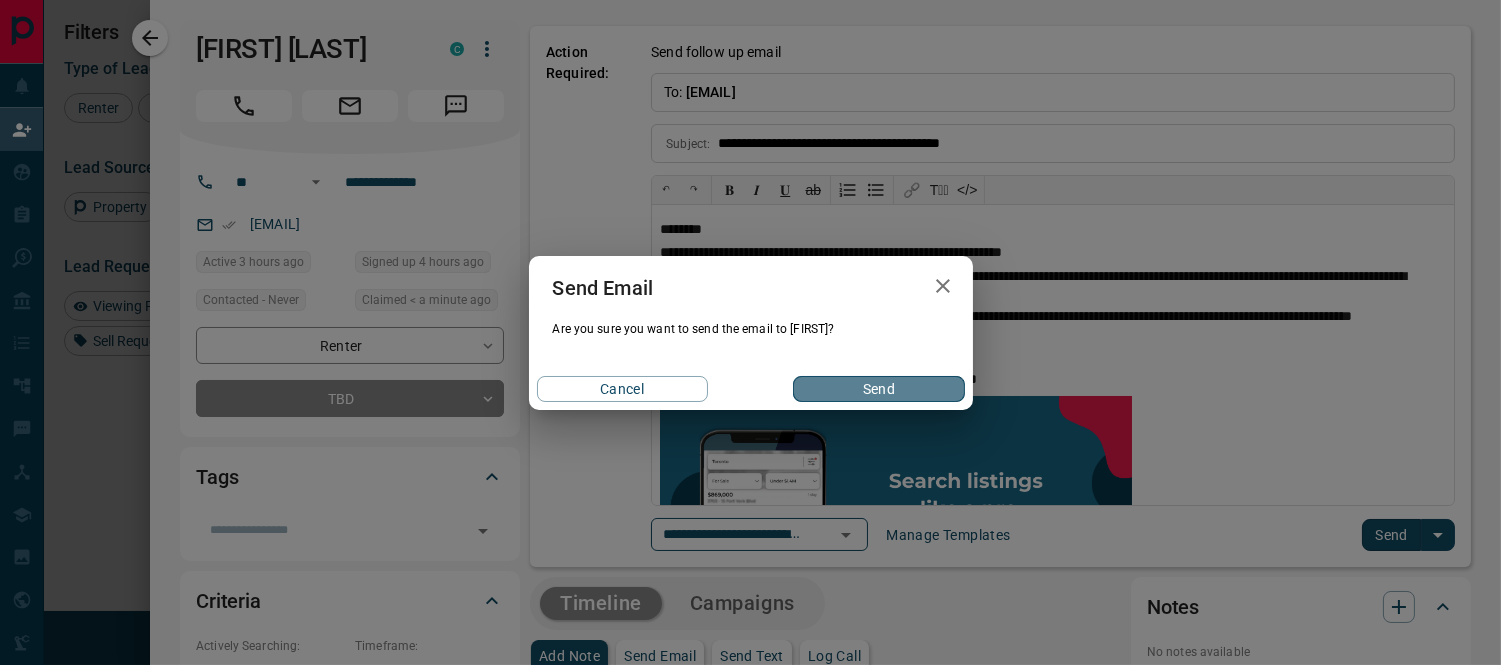 click on "Send" at bounding box center (878, 389) 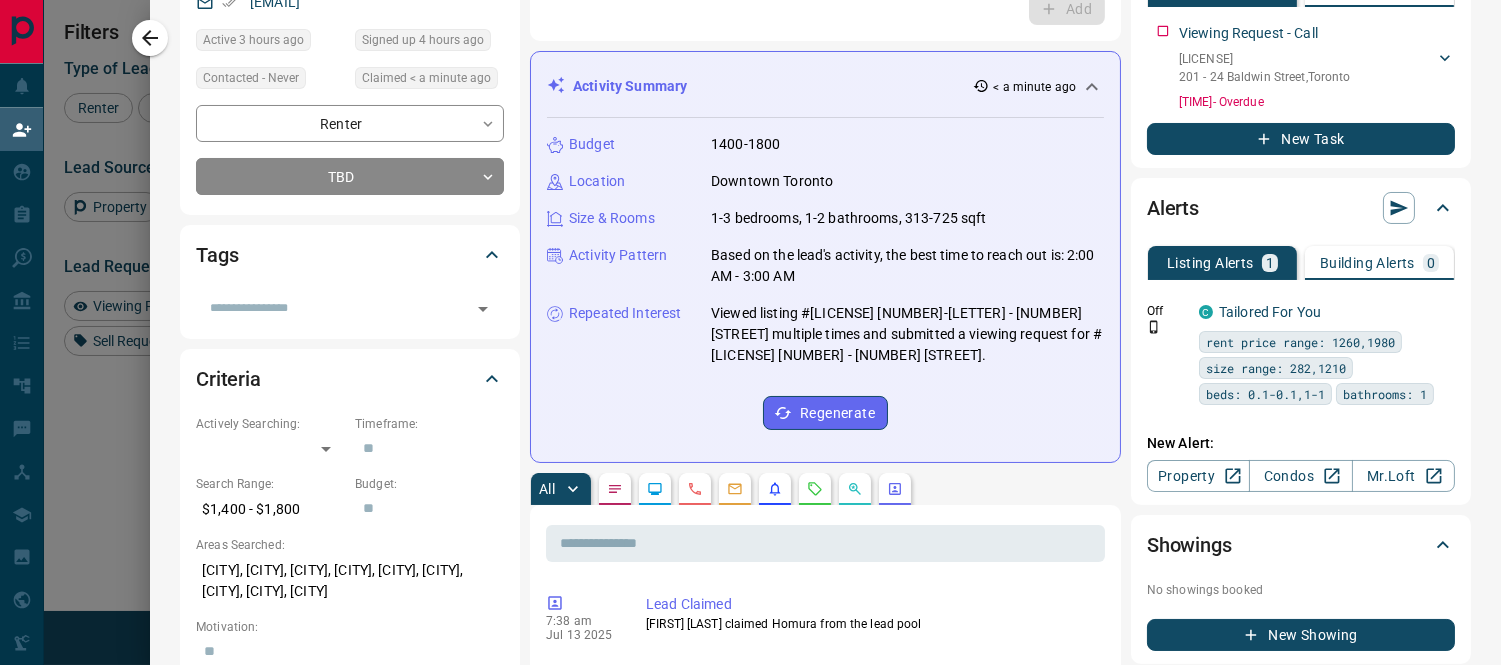 scroll, scrollTop: 444, scrollLeft: 0, axis: vertical 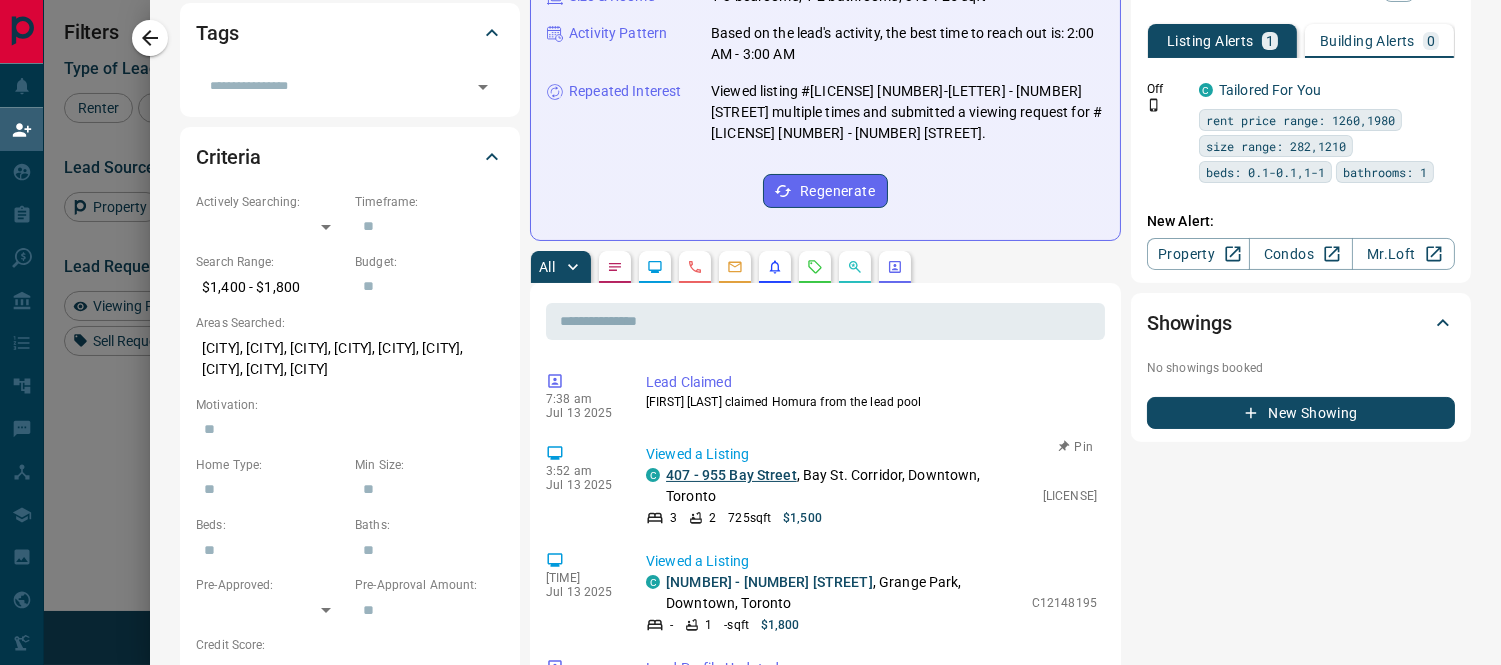 click on "407 - 955 Bay Street" at bounding box center [731, 475] 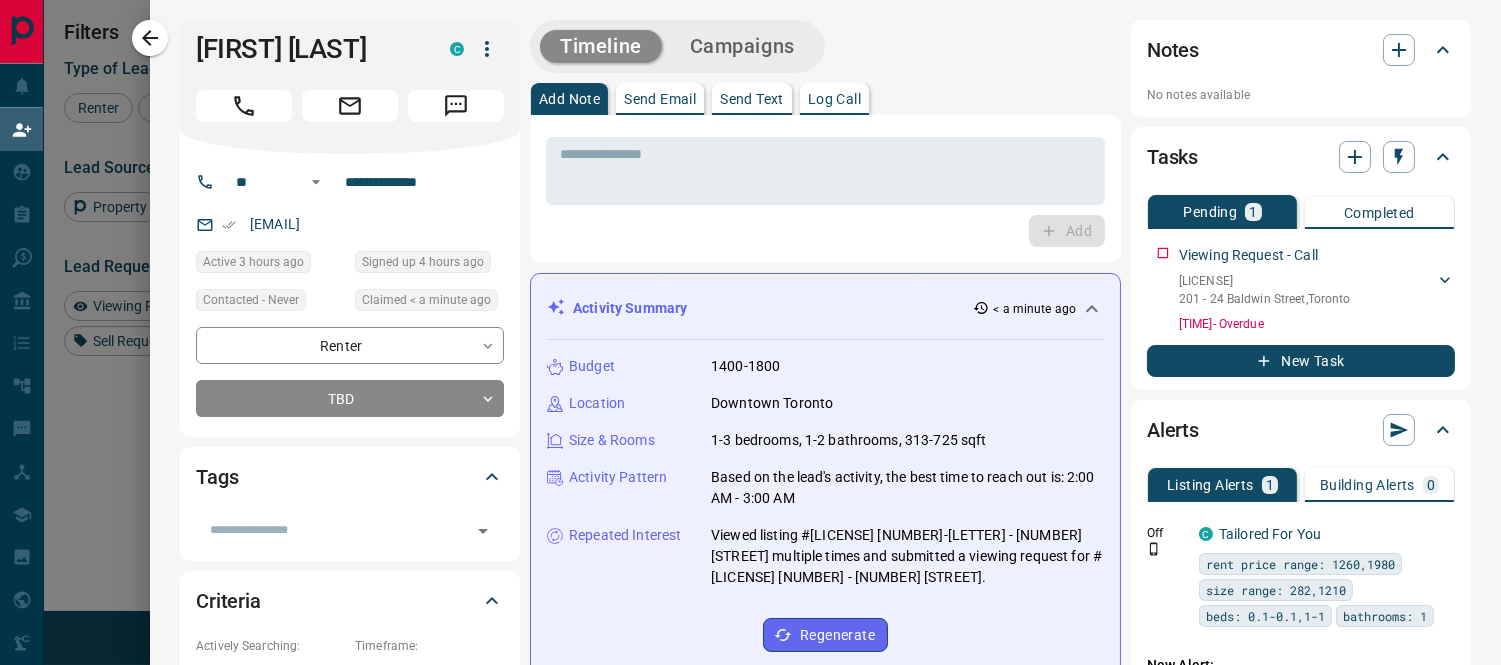 scroll, scrollTop: 444, scrollLeft: 0, axis: vertical 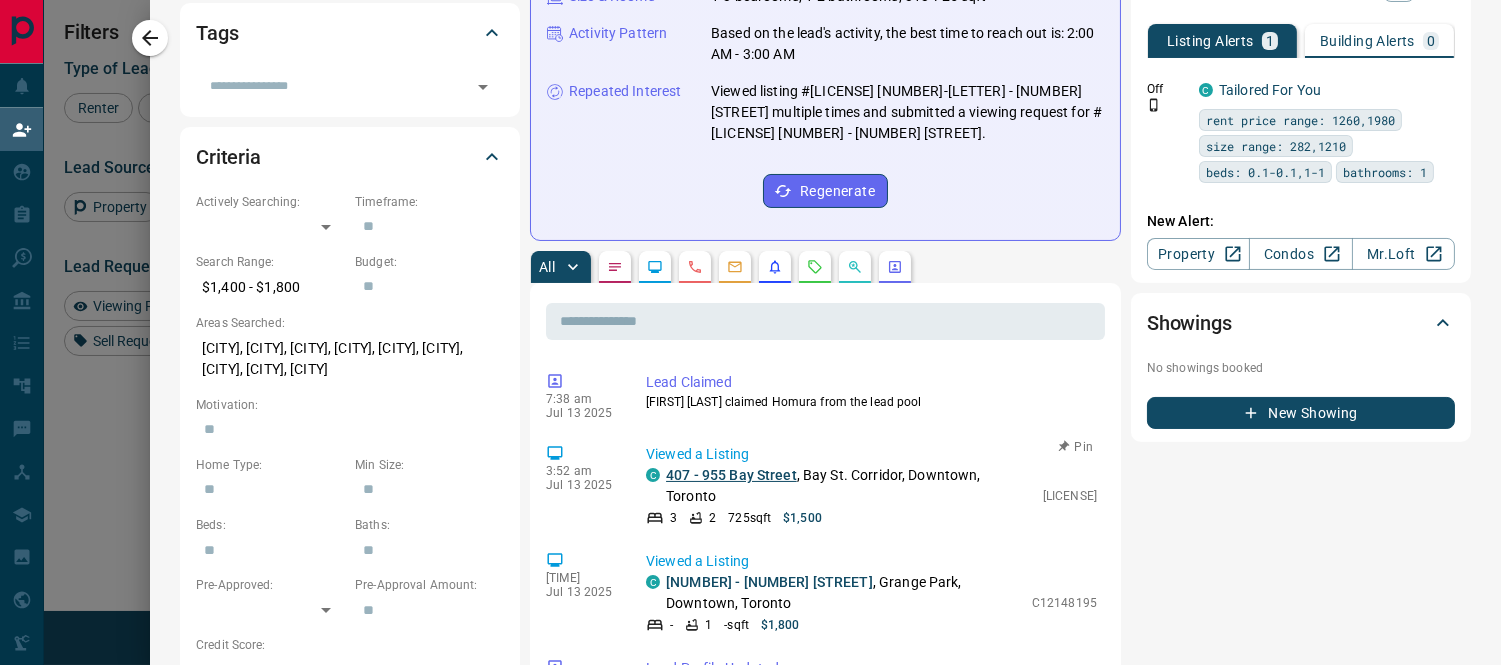 click on "407 - 955 Bay Street" at bounding box center [731, 475] 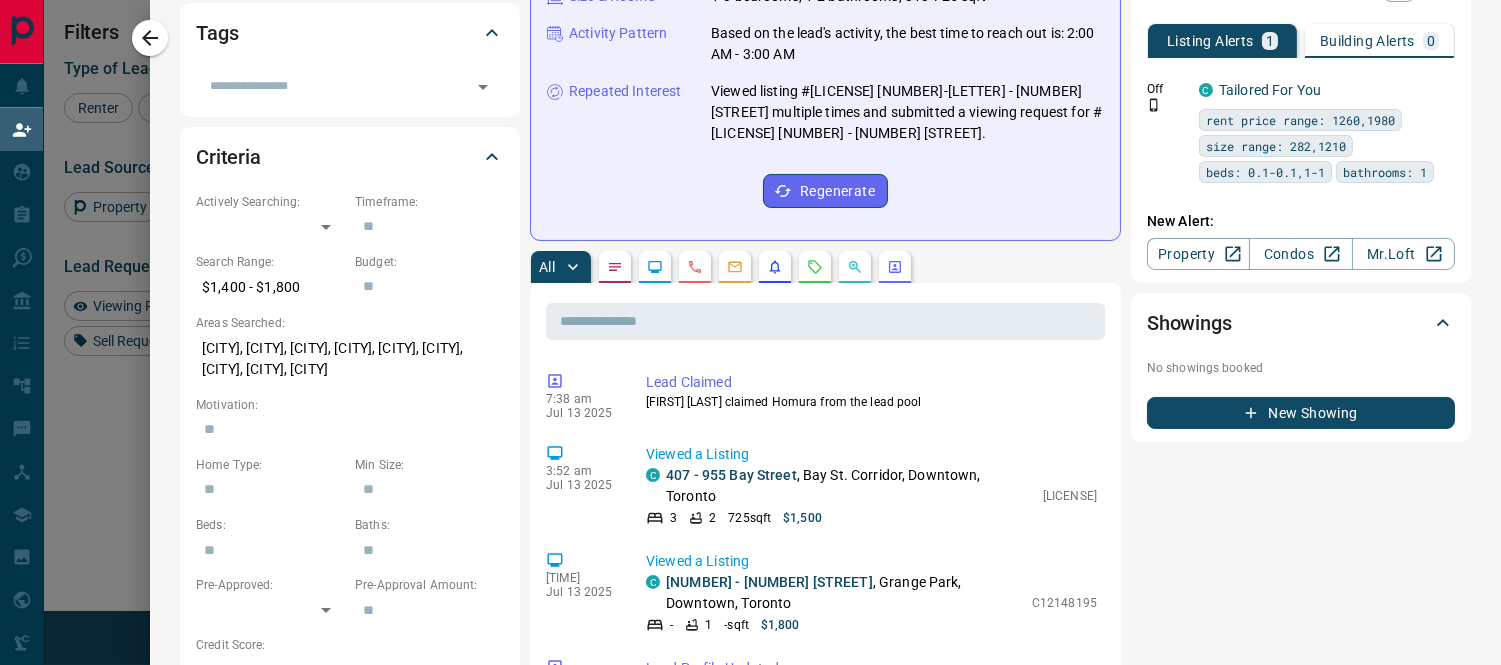 scroll, scrollTop: 0, scrollLeft: 0, axis: both 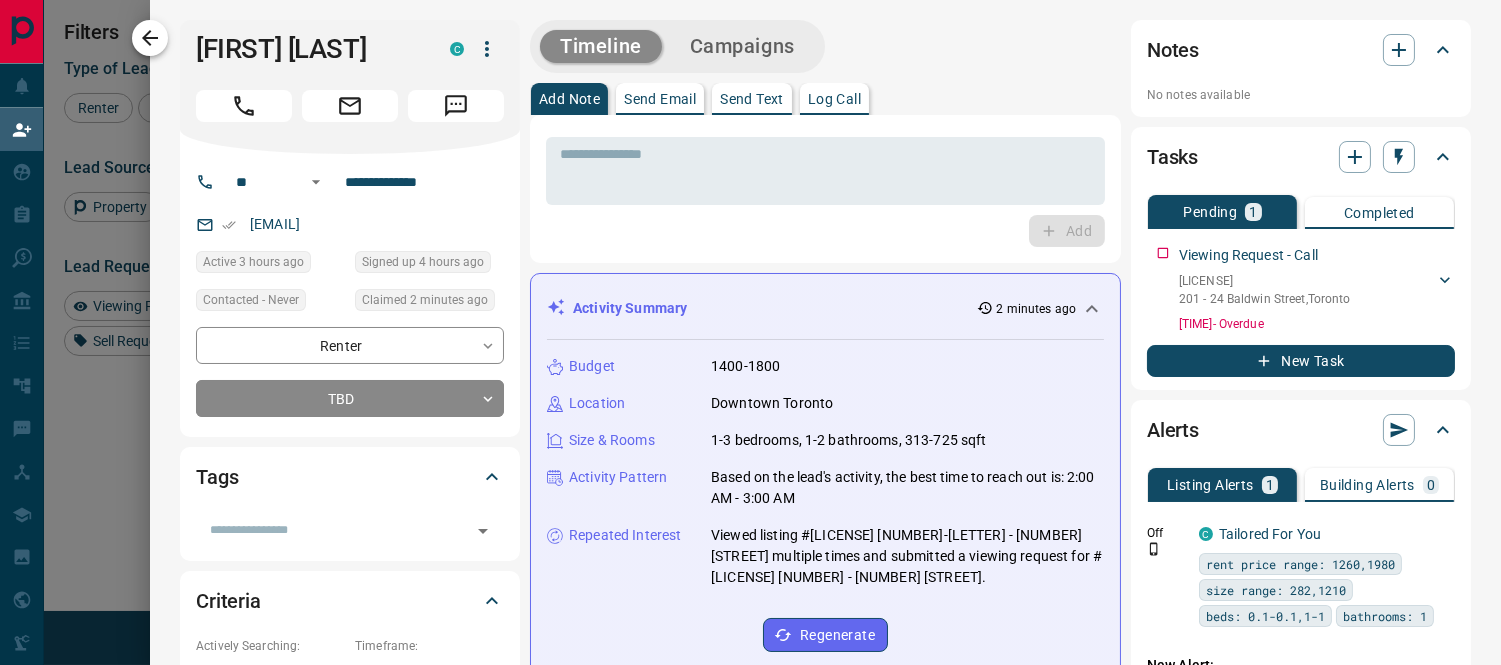 click 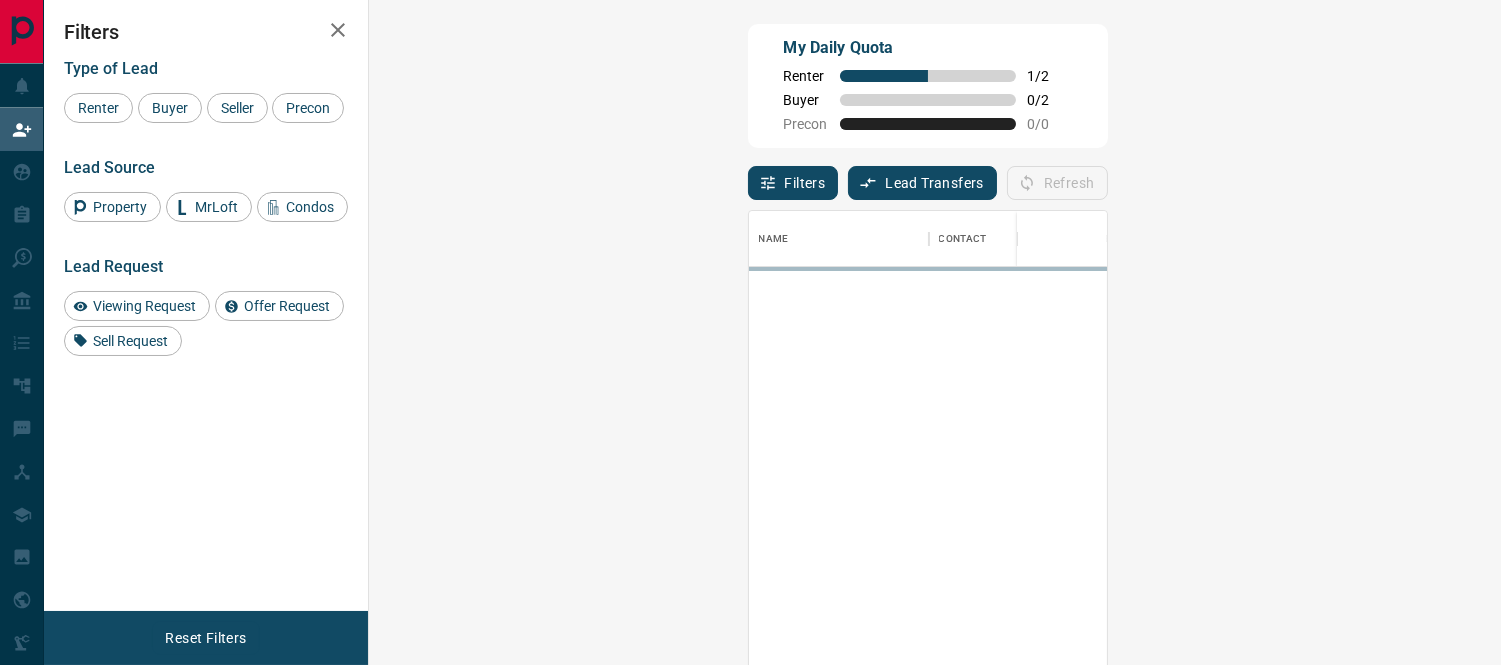 scroll, scrollTop: 17, scrollLeft: 17, axis: both 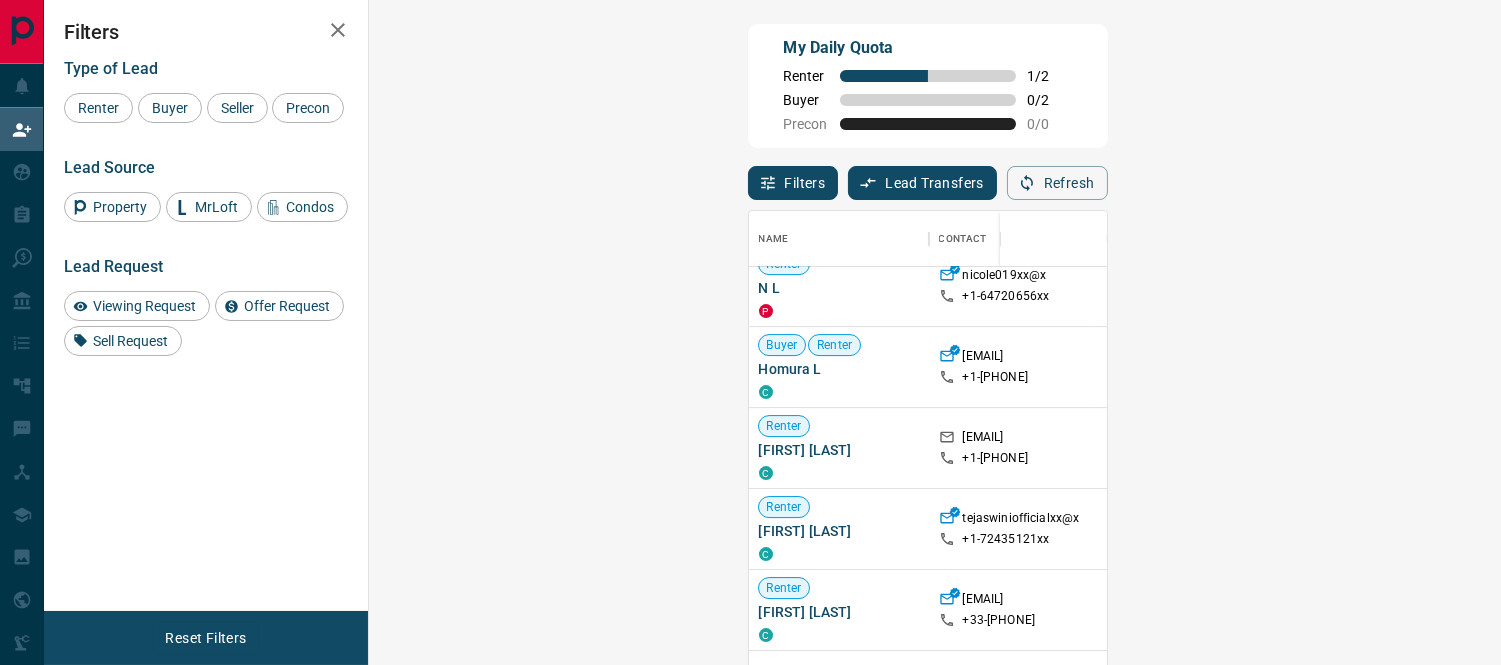 click on "Claim" at bounding box center (1793, 367) 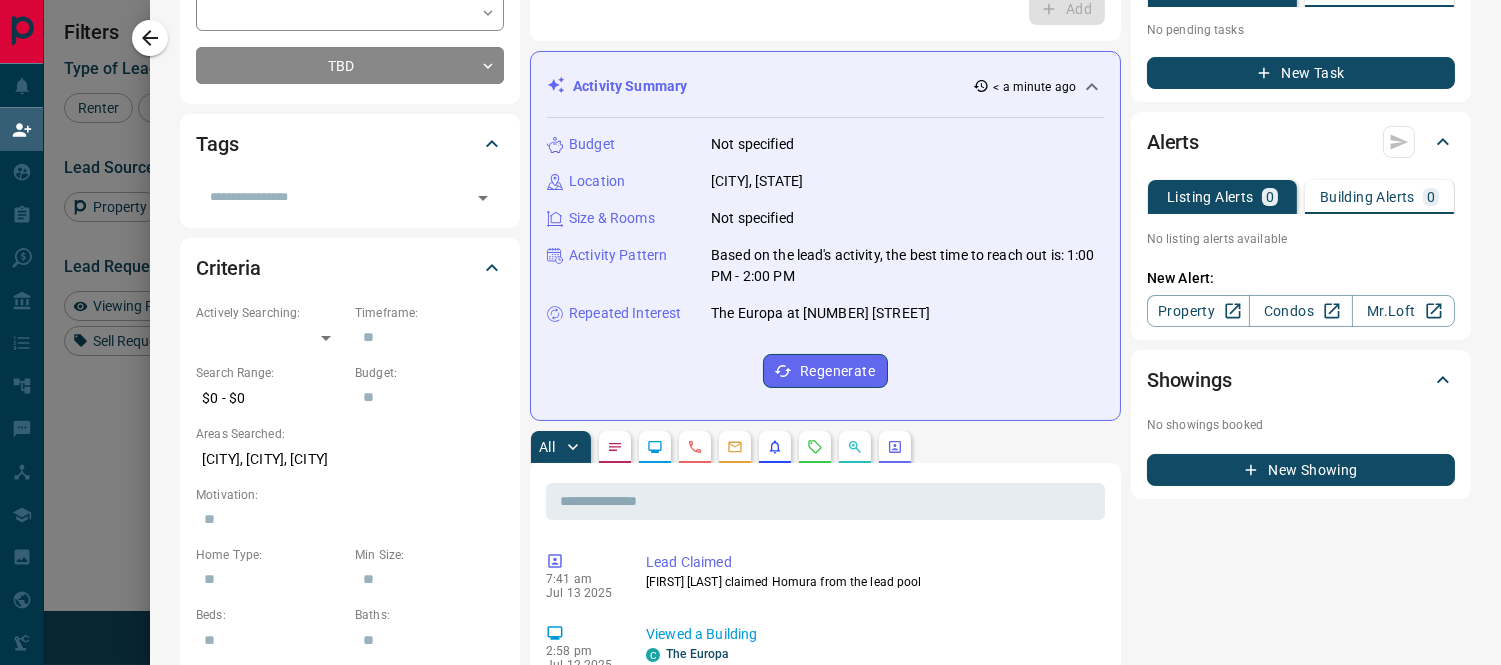 scroll, scrollTop: 0, scrollLeft: 0, axis: both 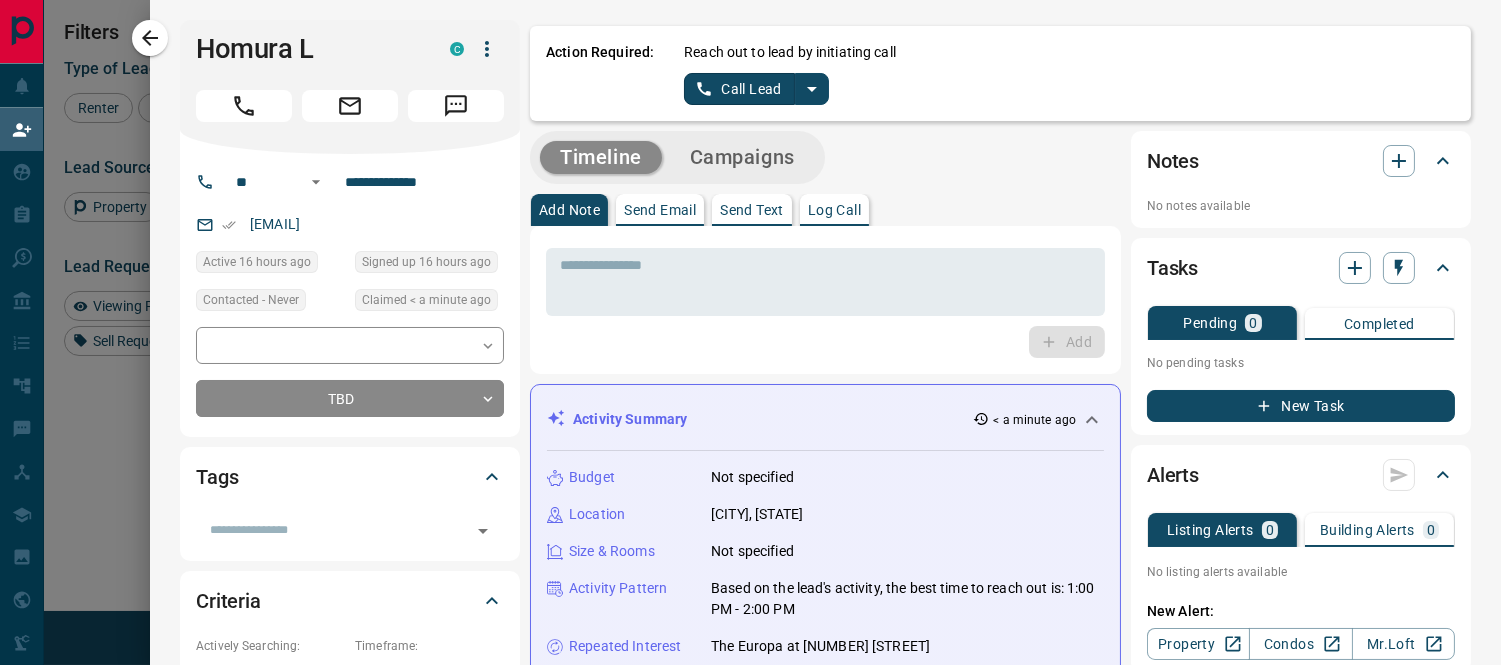 click 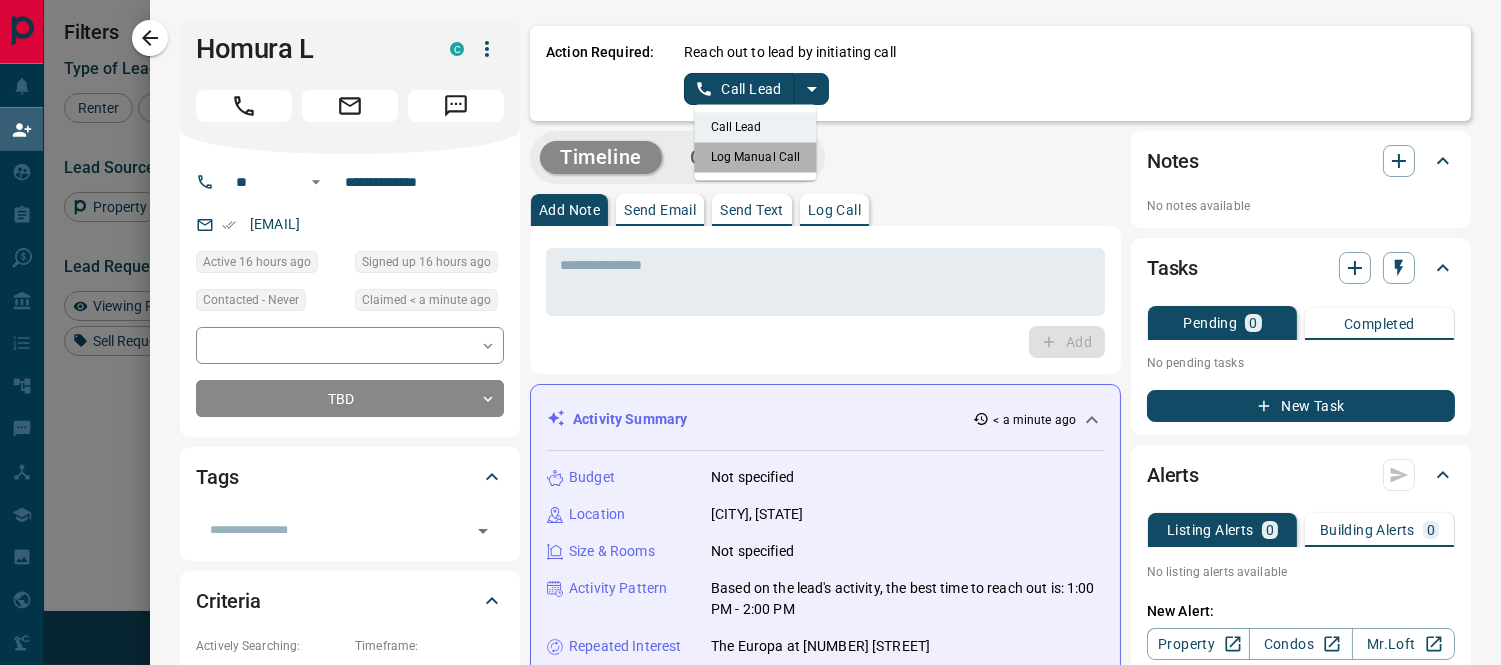 click on "Log Manual Call" at bounding box center [756, 157] 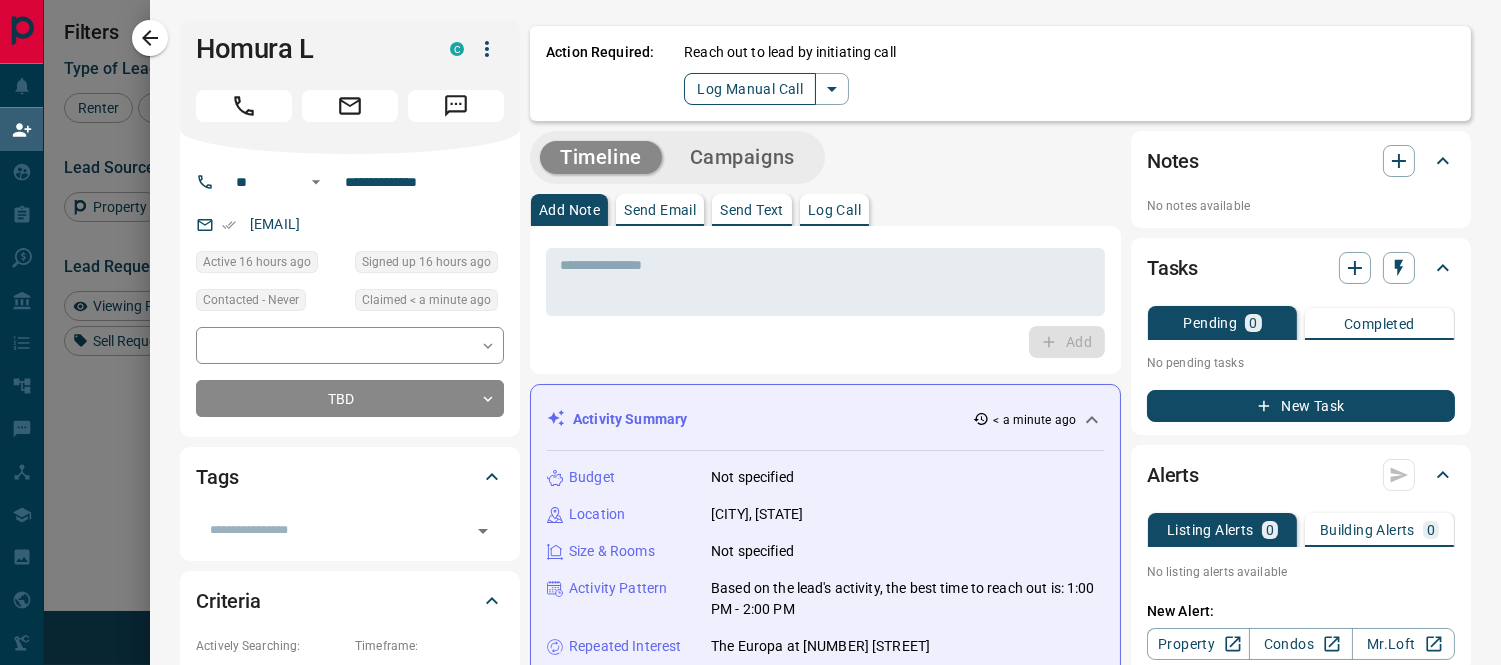 click on "Log Manual Call" at bounding box center (750, 89) 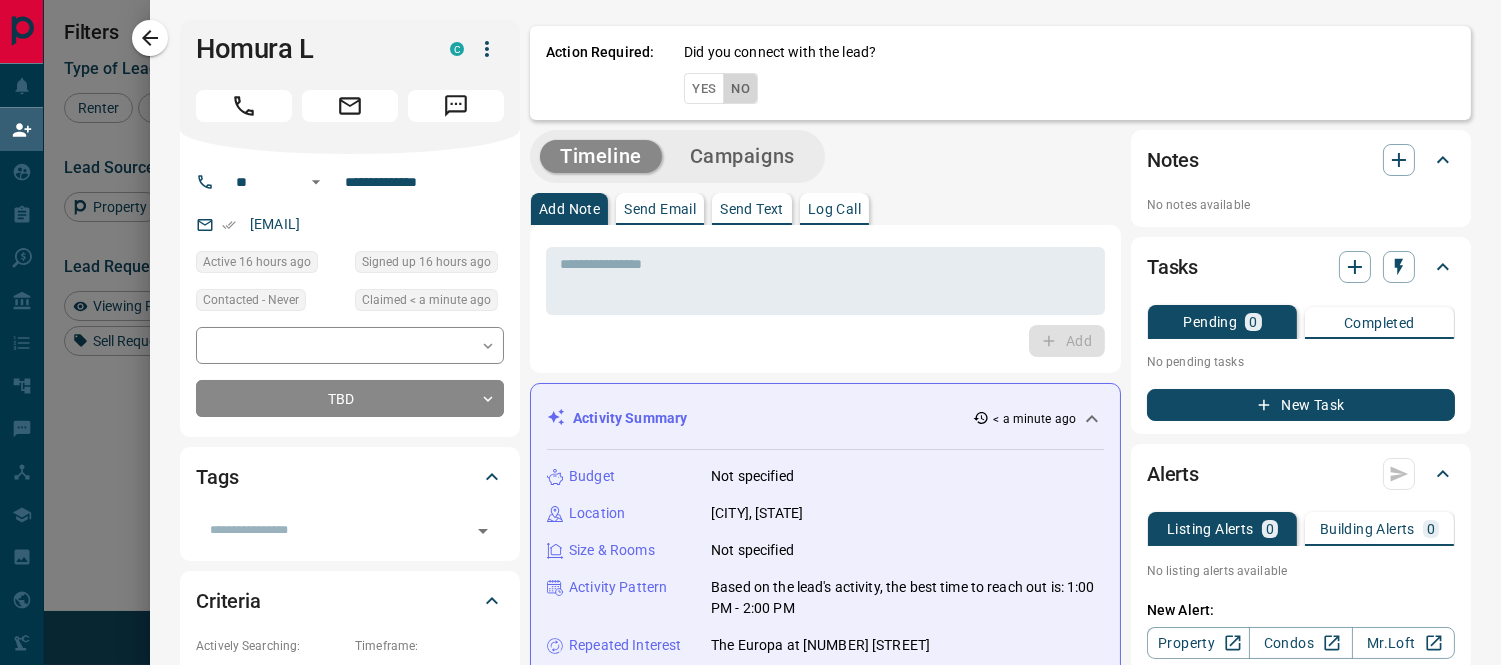 click on "No" at bounding box center [740, 88] 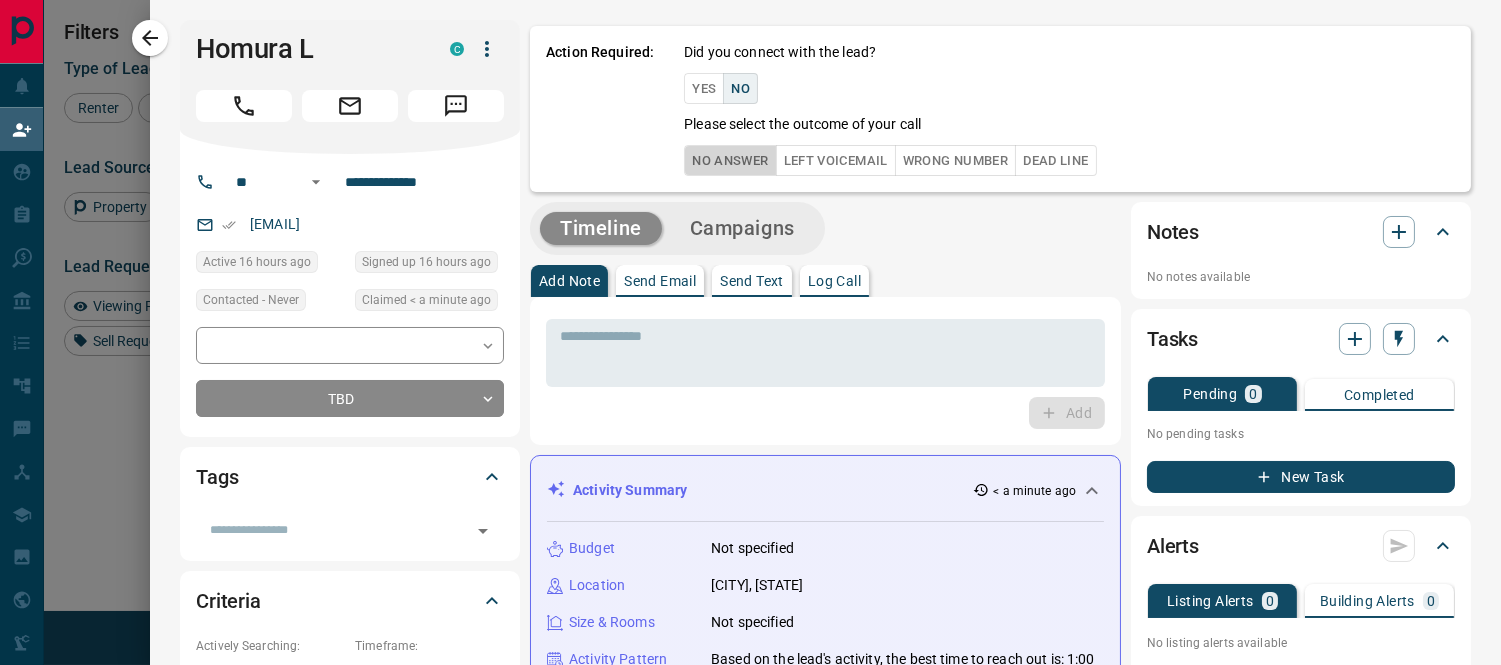 click on "No Answer" at bounding box center [730, 160] 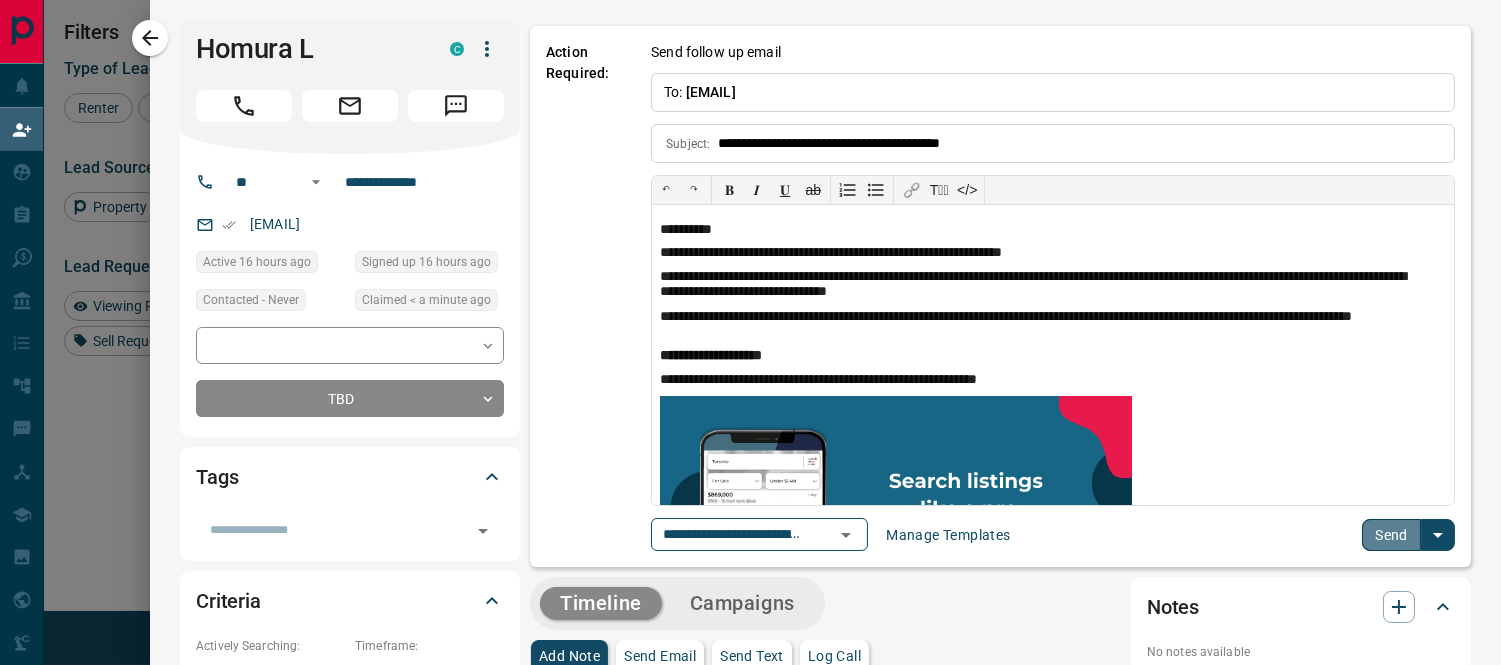 click on "Send" at bounding box center [1391, 535] 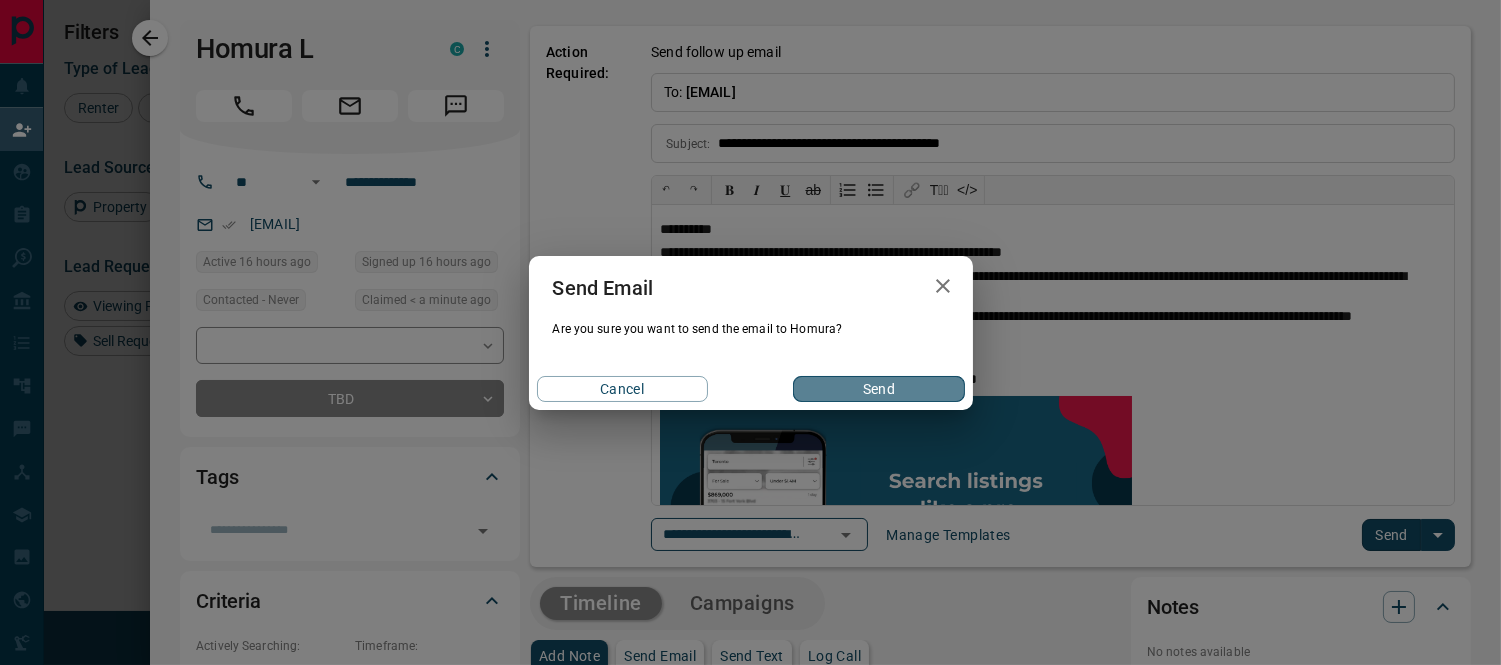 click on "Send" at bounding box center [878, 389] 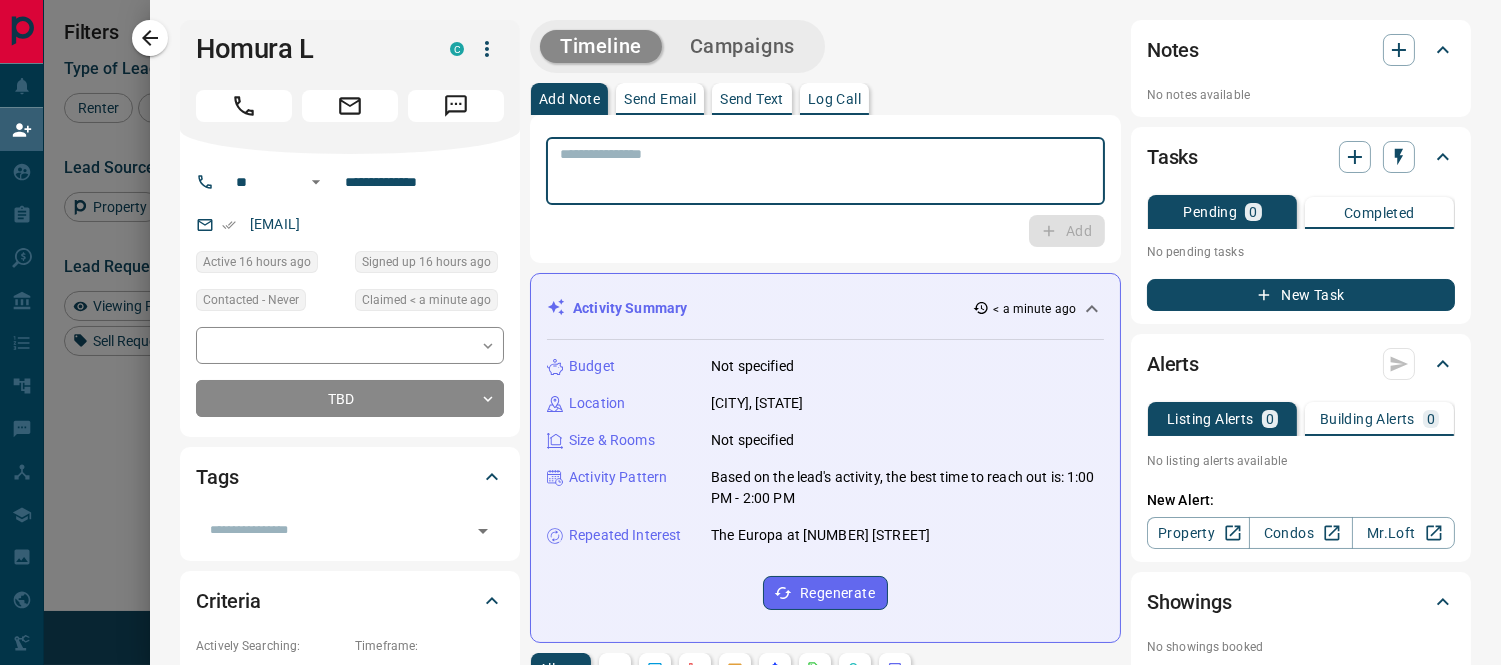 click at bounding box center (825, 171) 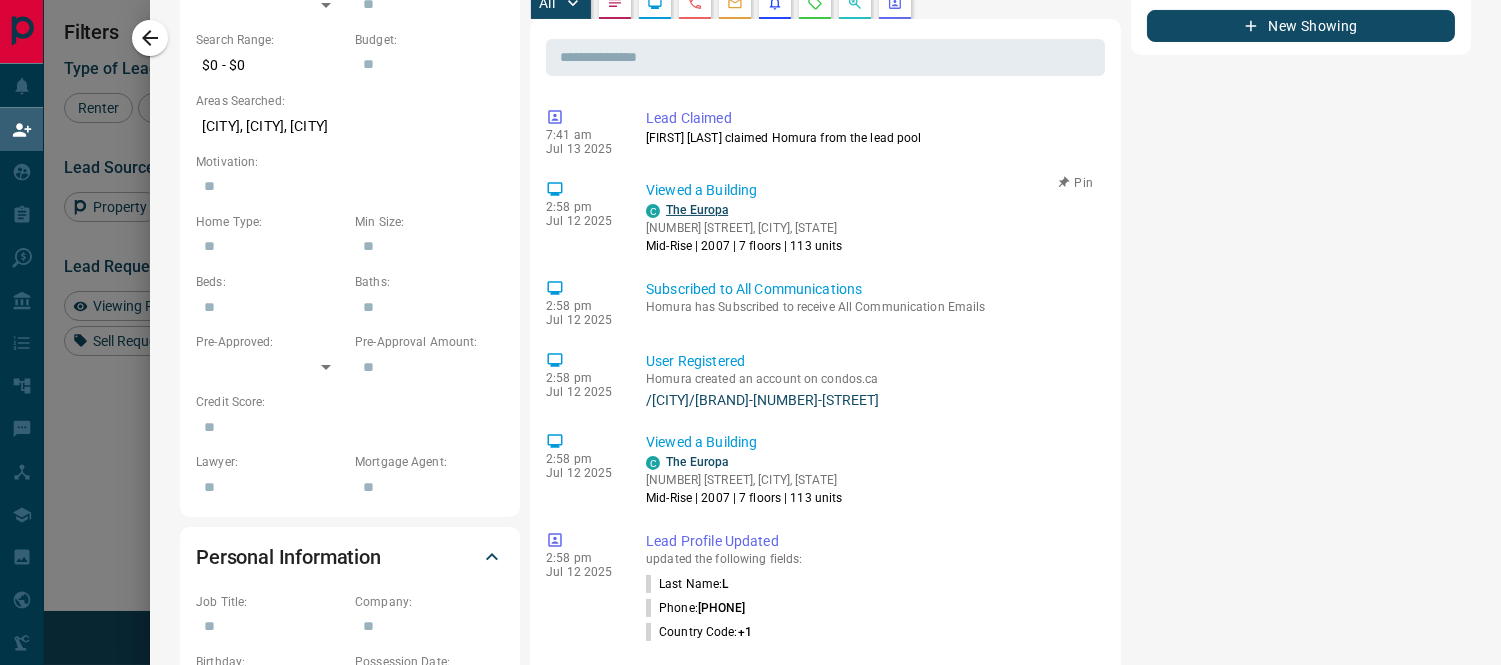 click on "The Europa" at bounding box center (697, 210) 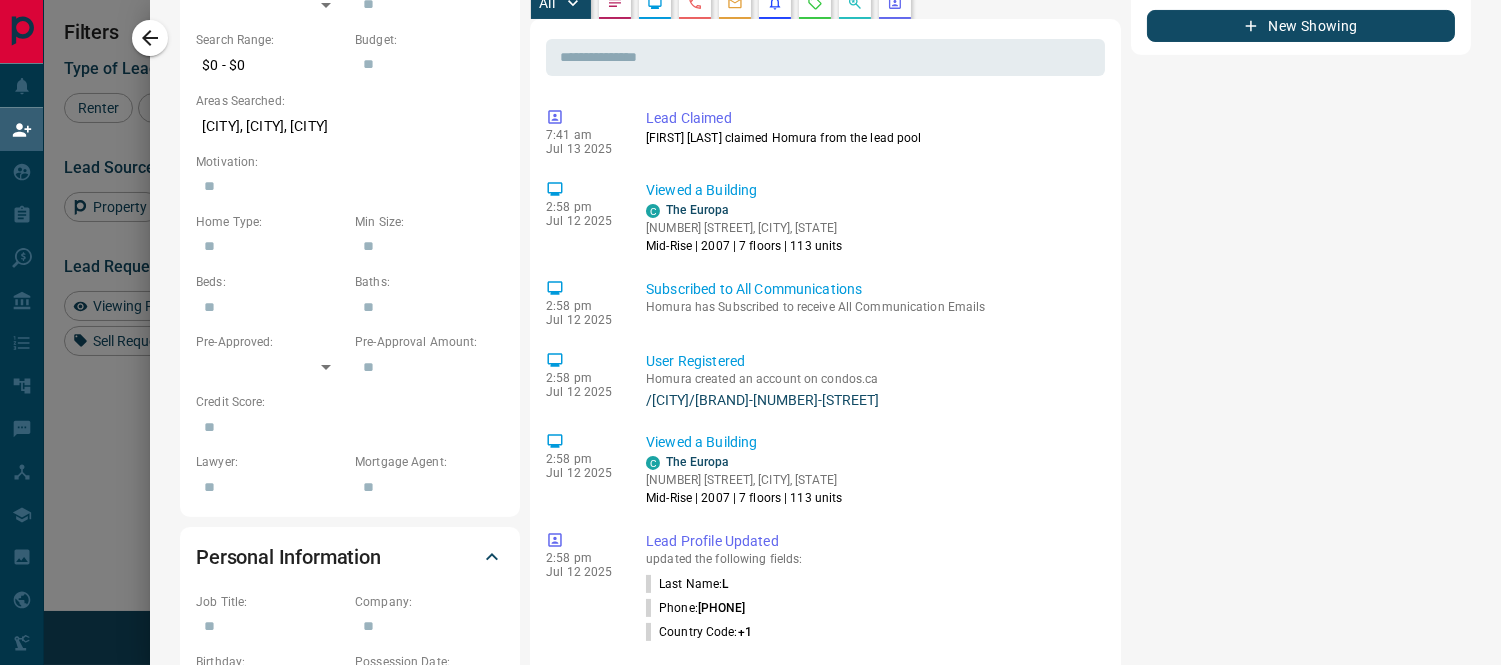 click 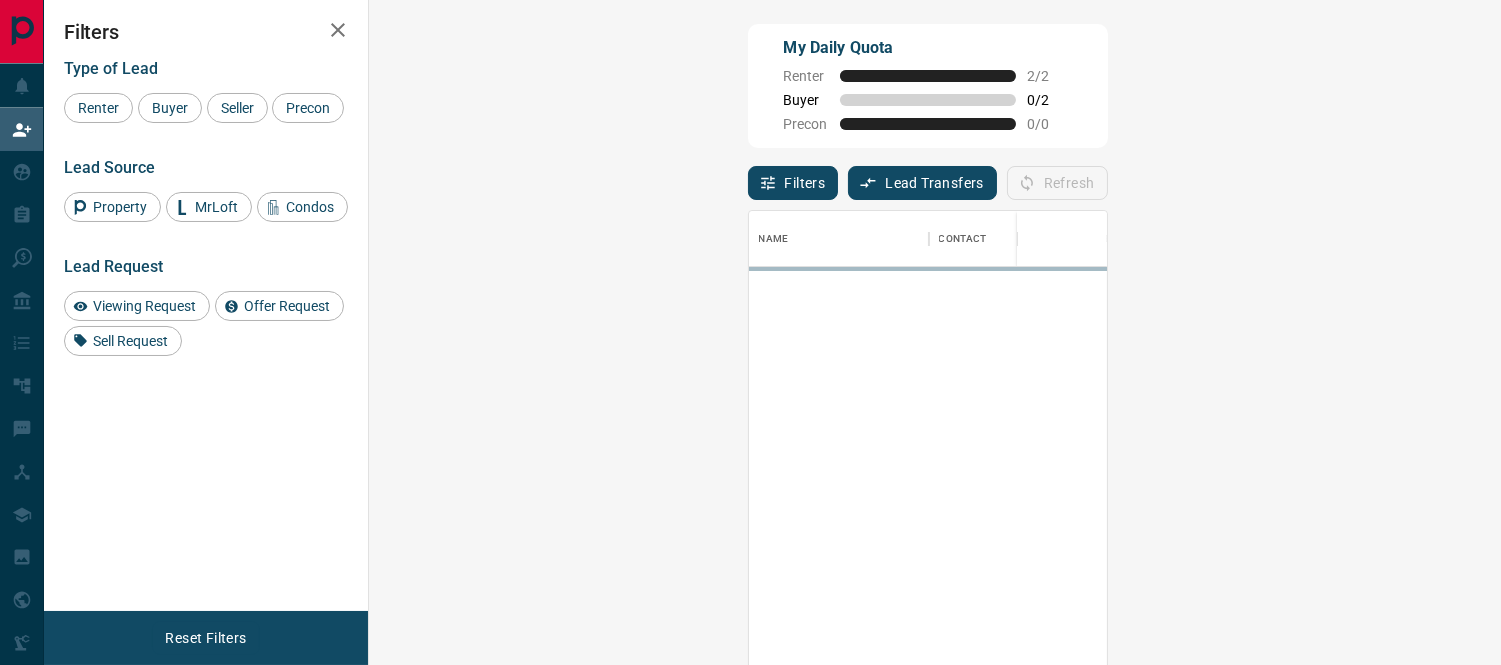 scroll, scrollTop: 17, scrollLeft: 17, axis: both 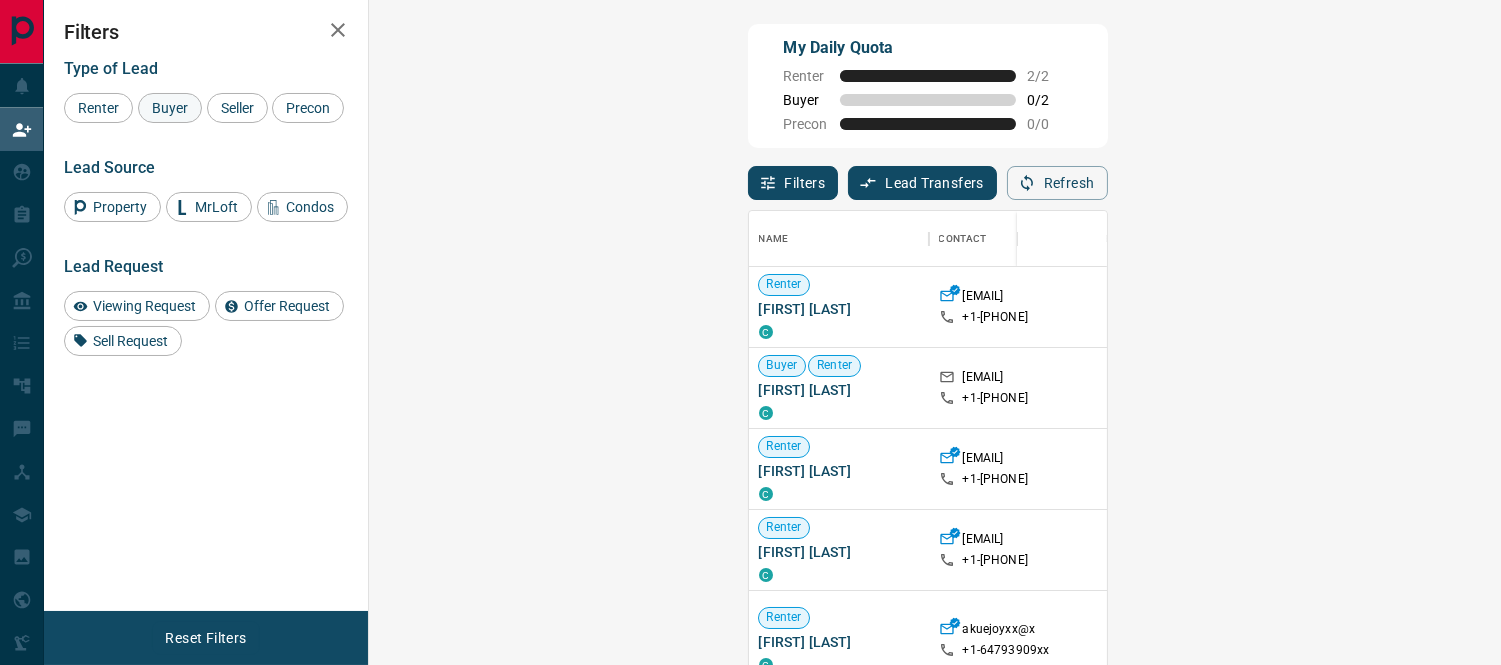 click on "Buyer" at bounding box center (170, 108) 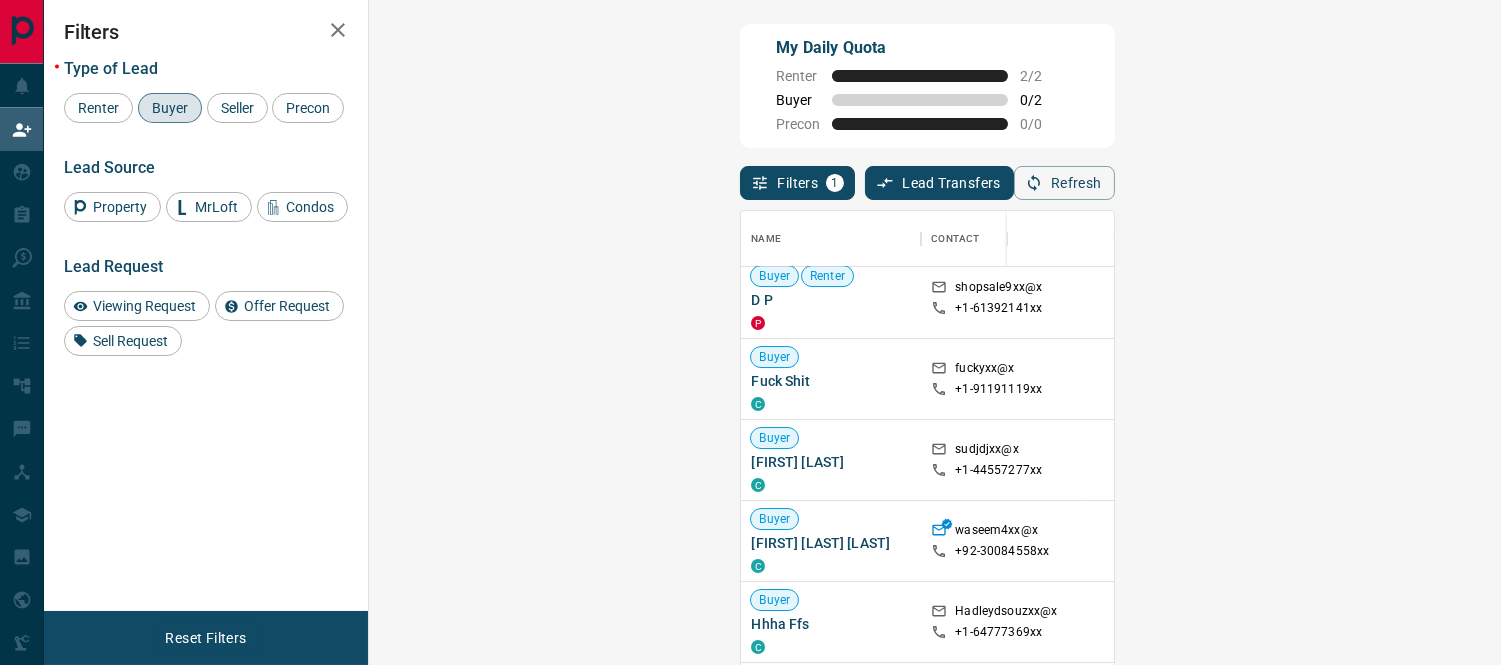 scroll, scrollTop: 706, scrollLeft: 0, axis: vertical 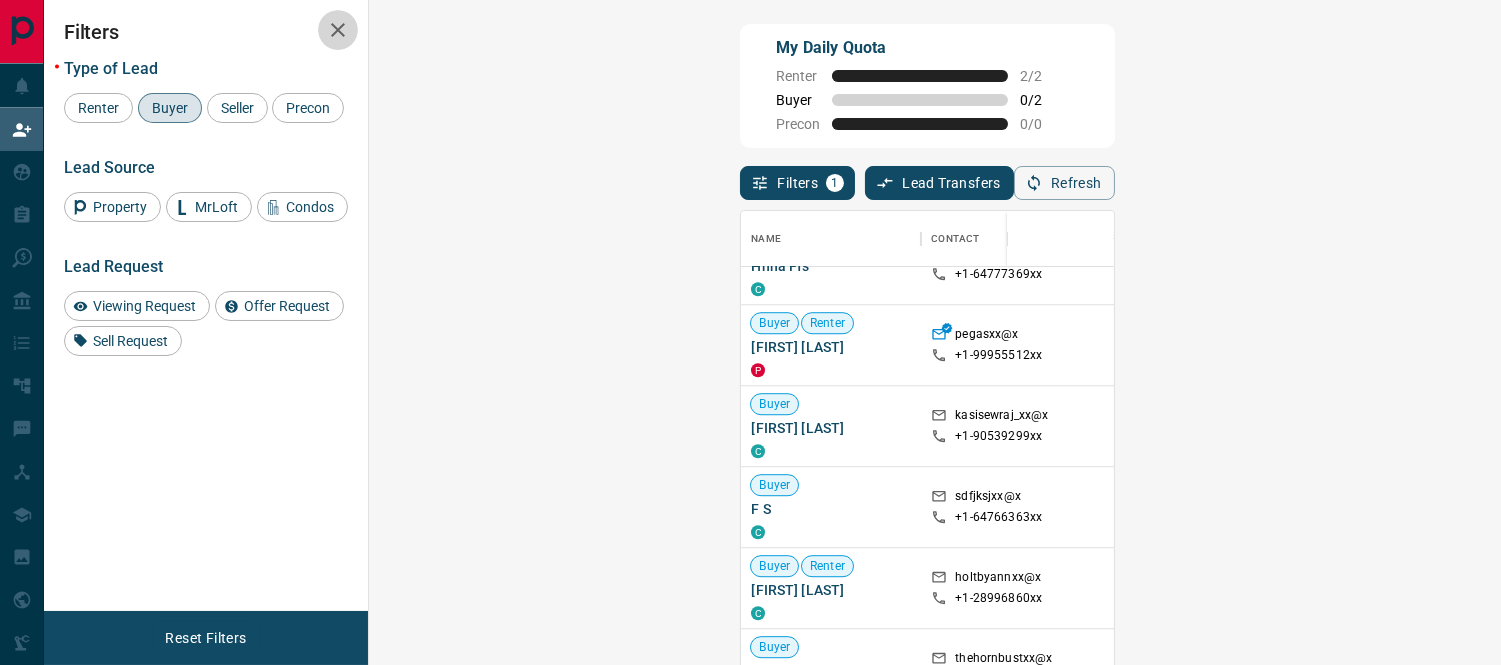 click 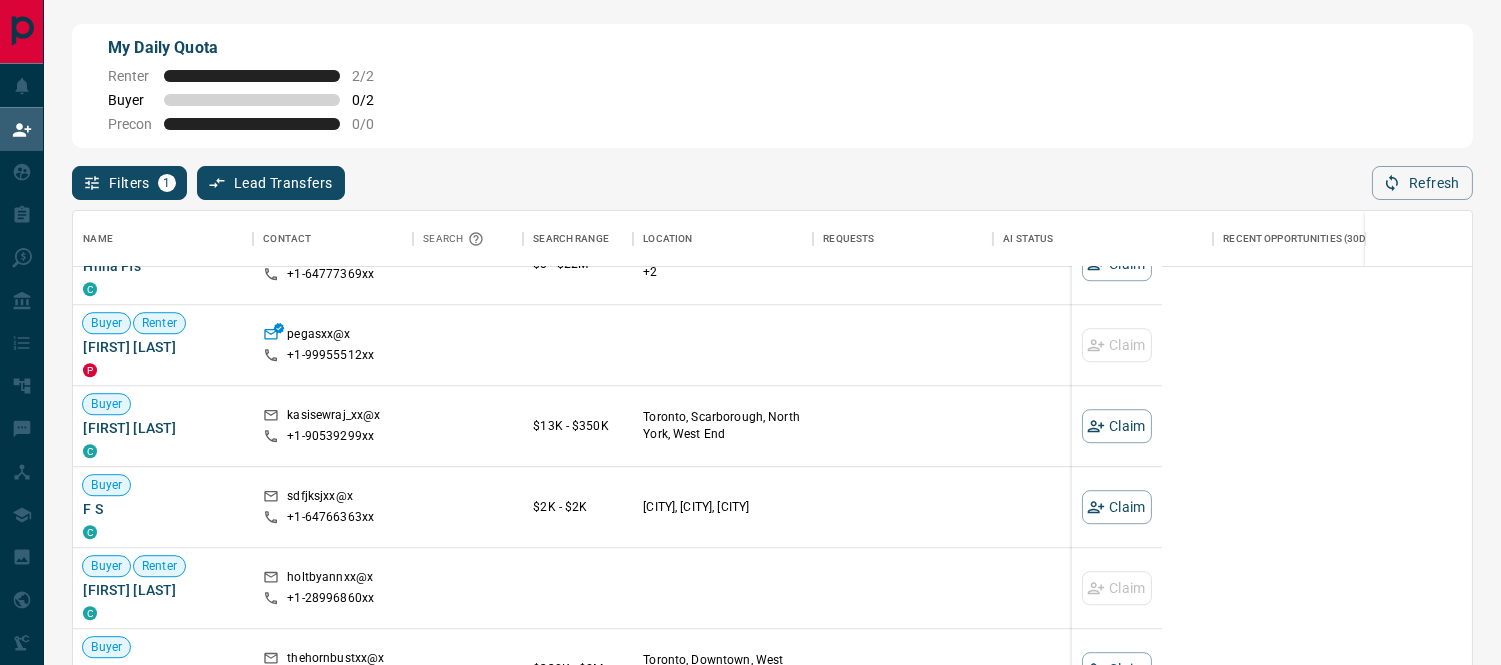 scroll, scrollTop: 17, scrollLeft: 3, axis: both 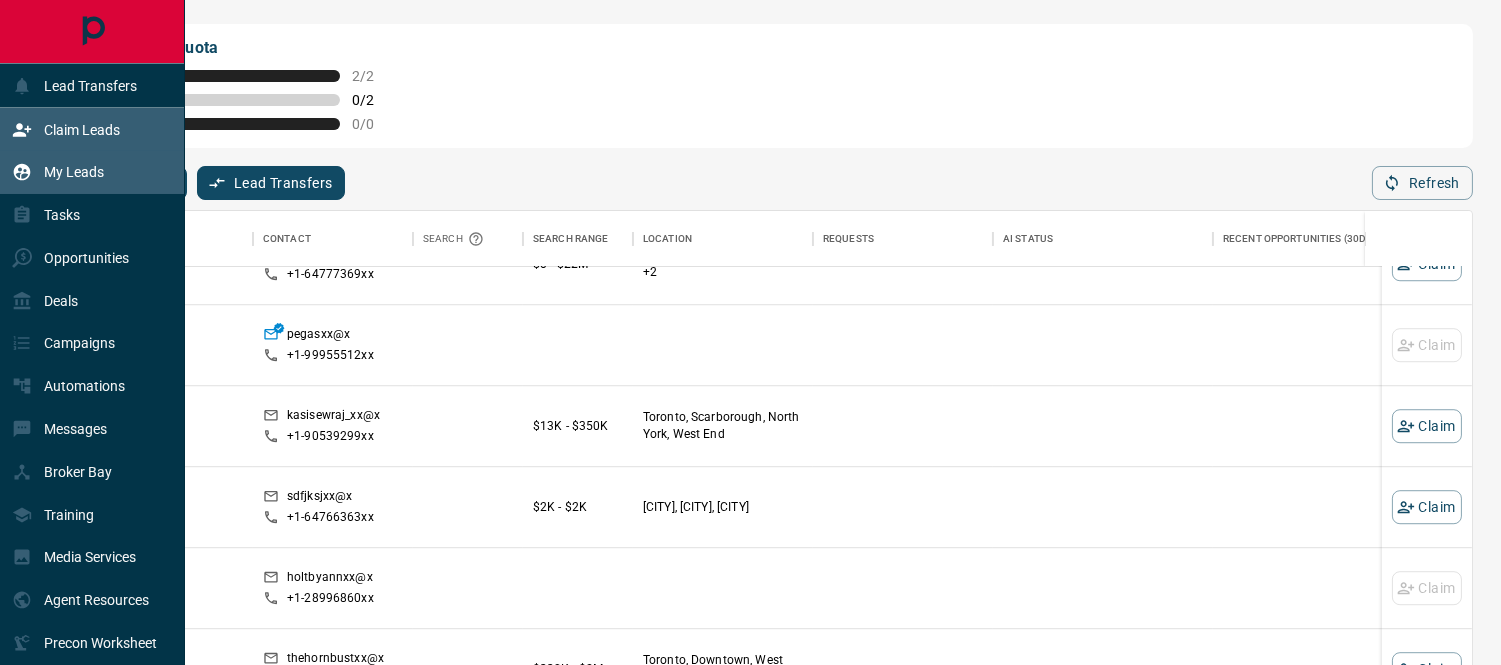 click on "My Leads" at bounding box center (74, 172) 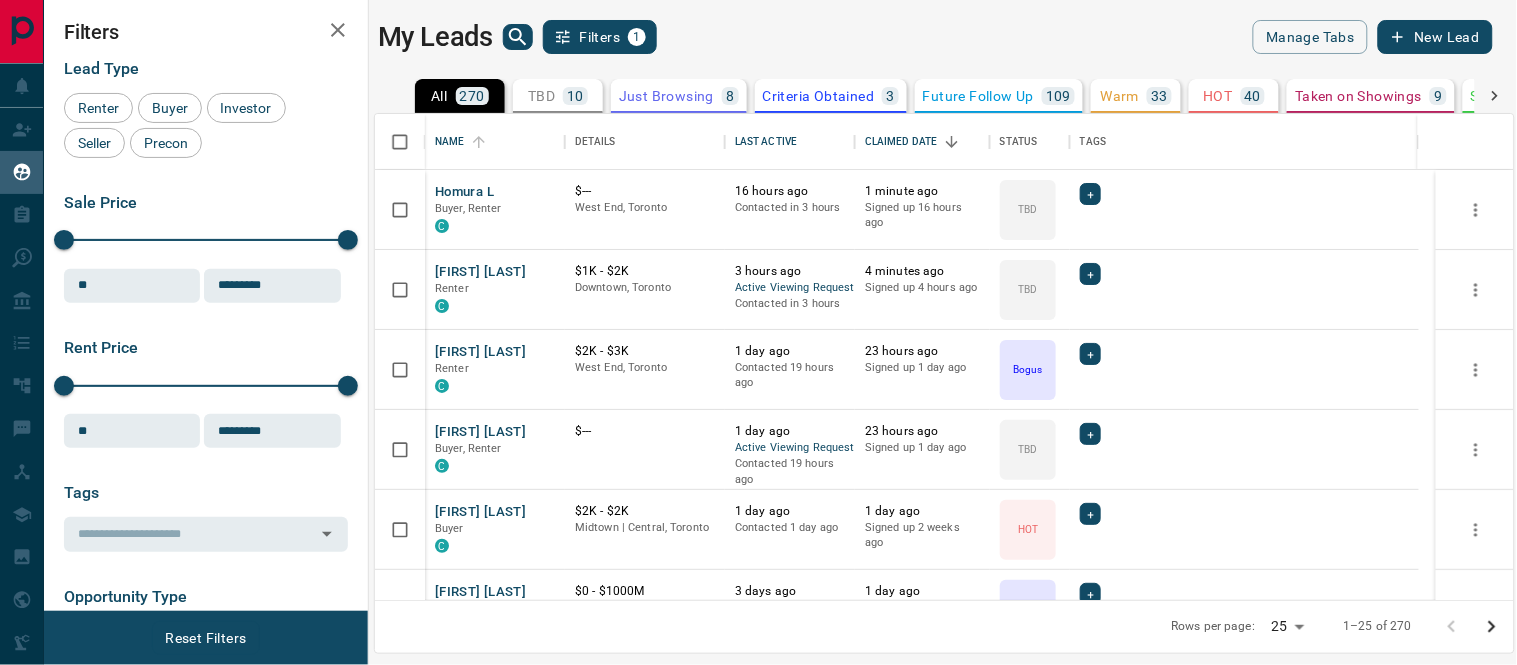 scroll, scrollTop: 16, scrollLeft: 17, axis: both 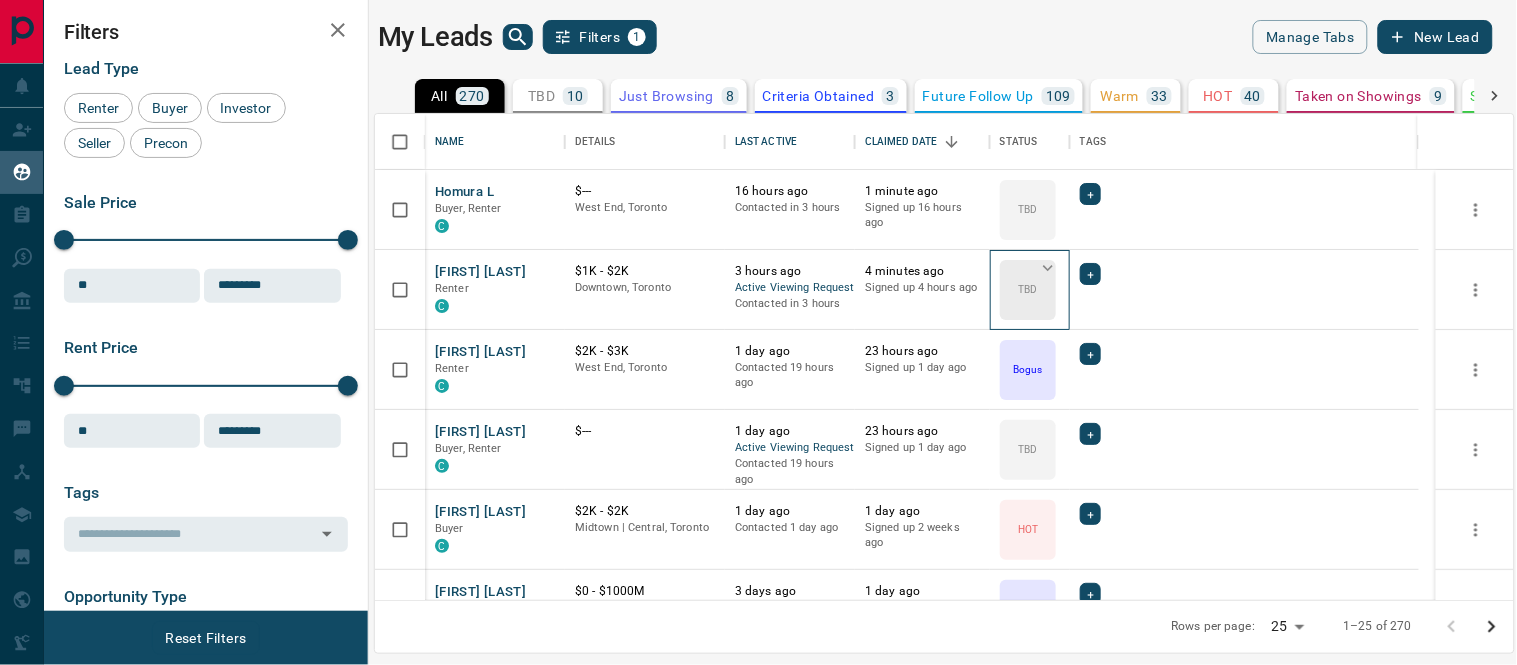 click 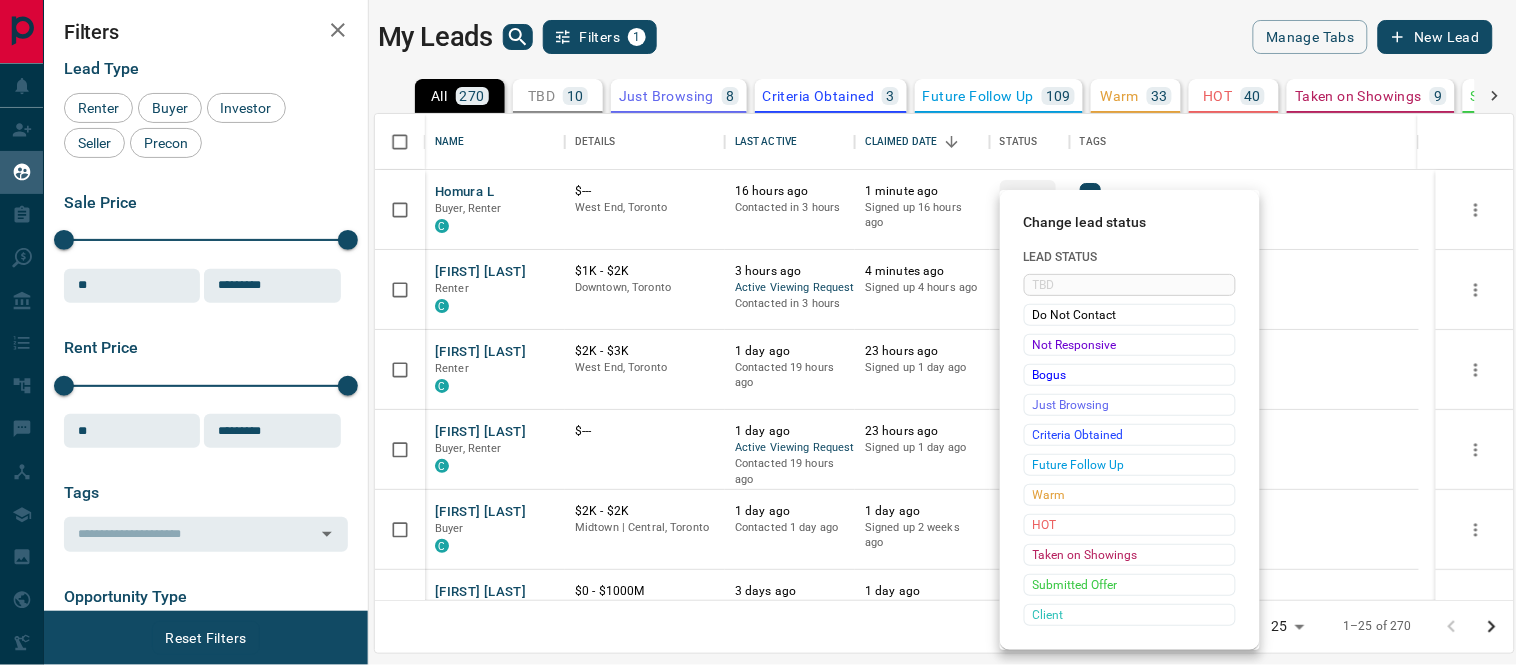 click at bounding box center (758, 332) 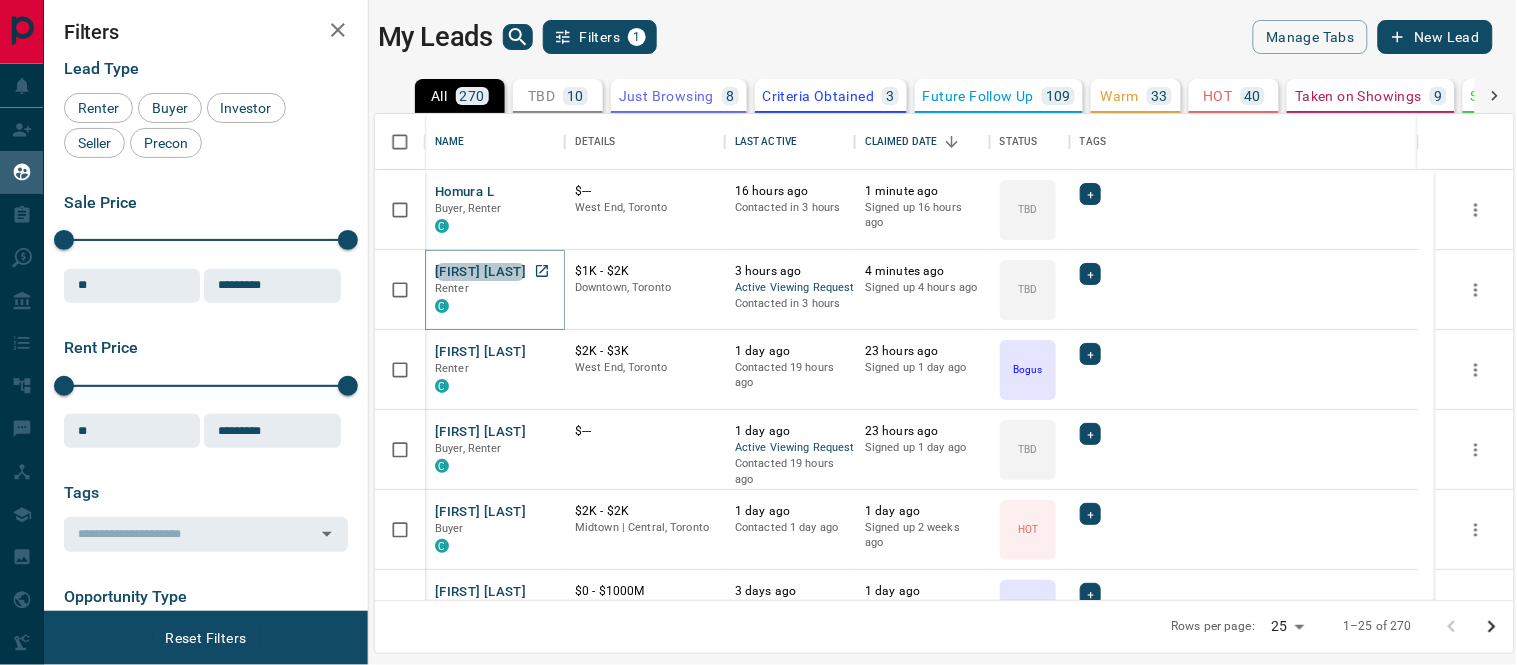 click on "[FIRST] [LAST]" at bounding box center [480, 272] 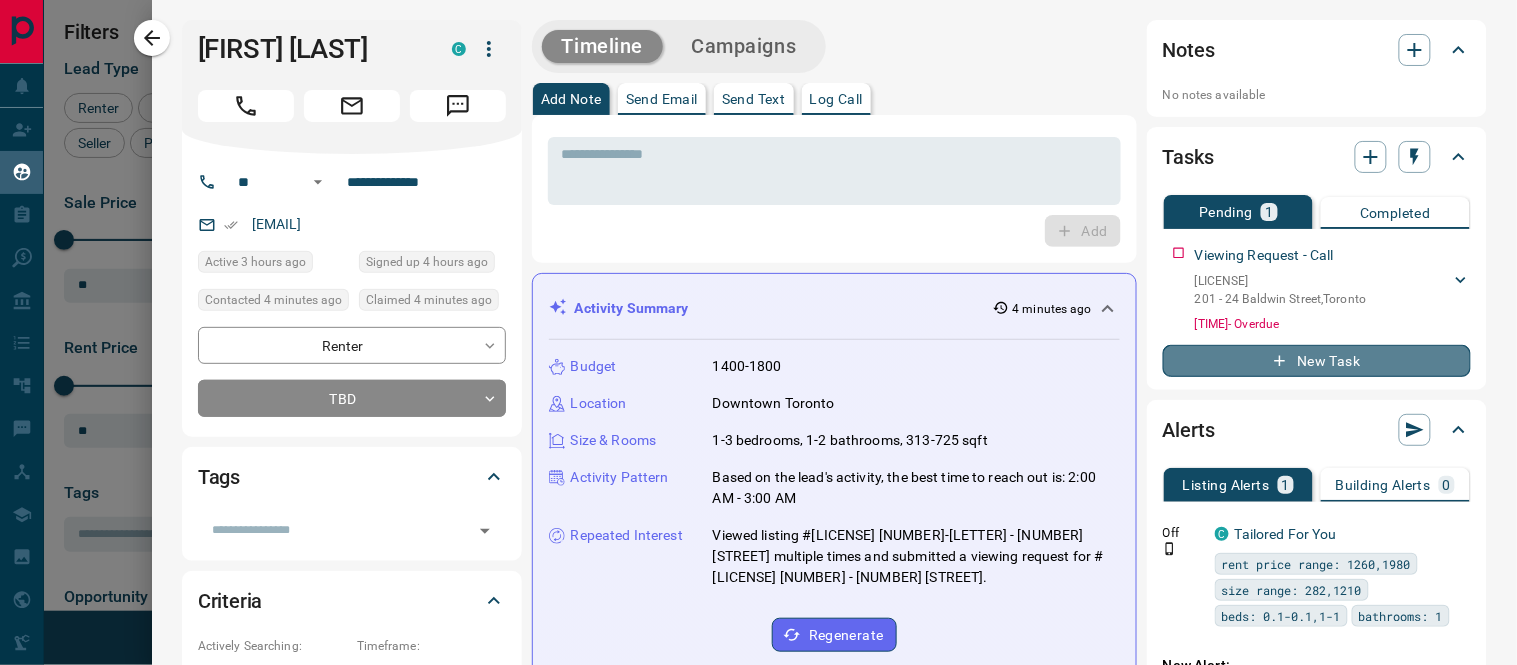 click on "New Task" at bounding box center [1317, 361] 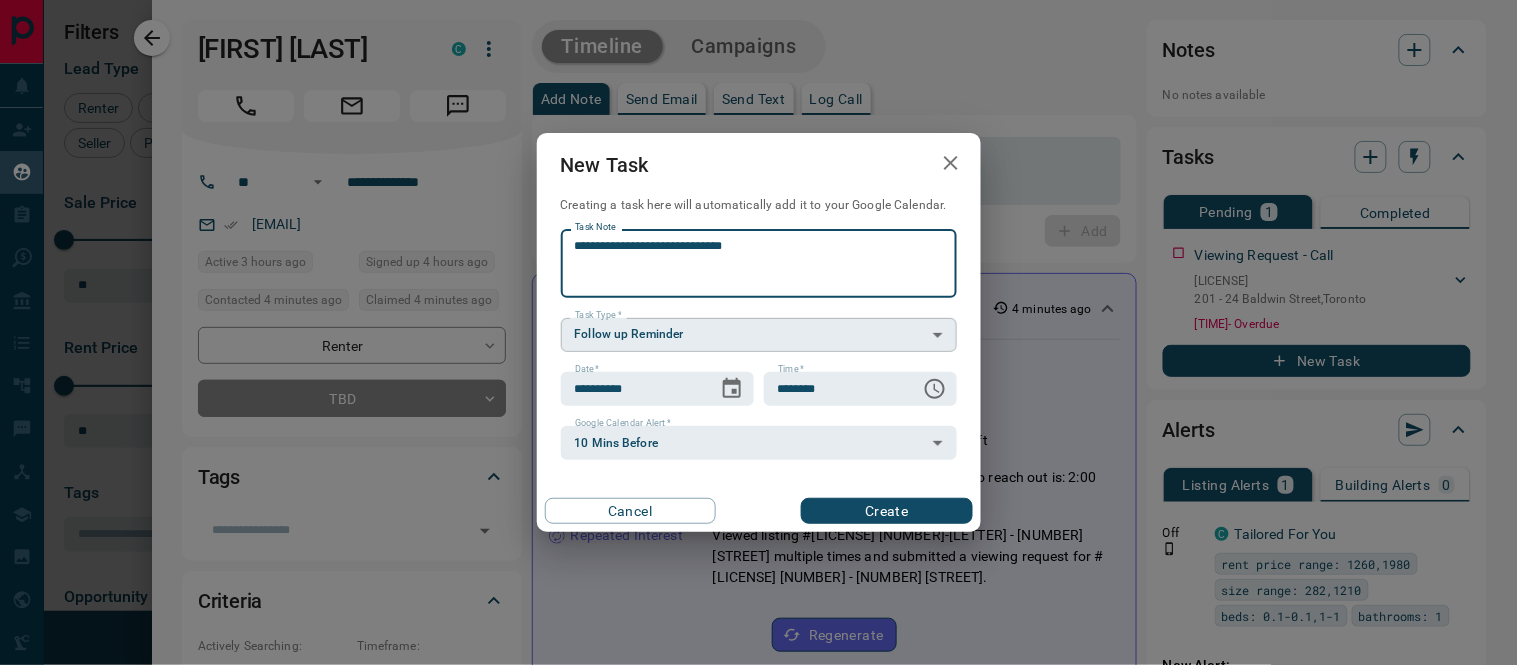 type on "**********" 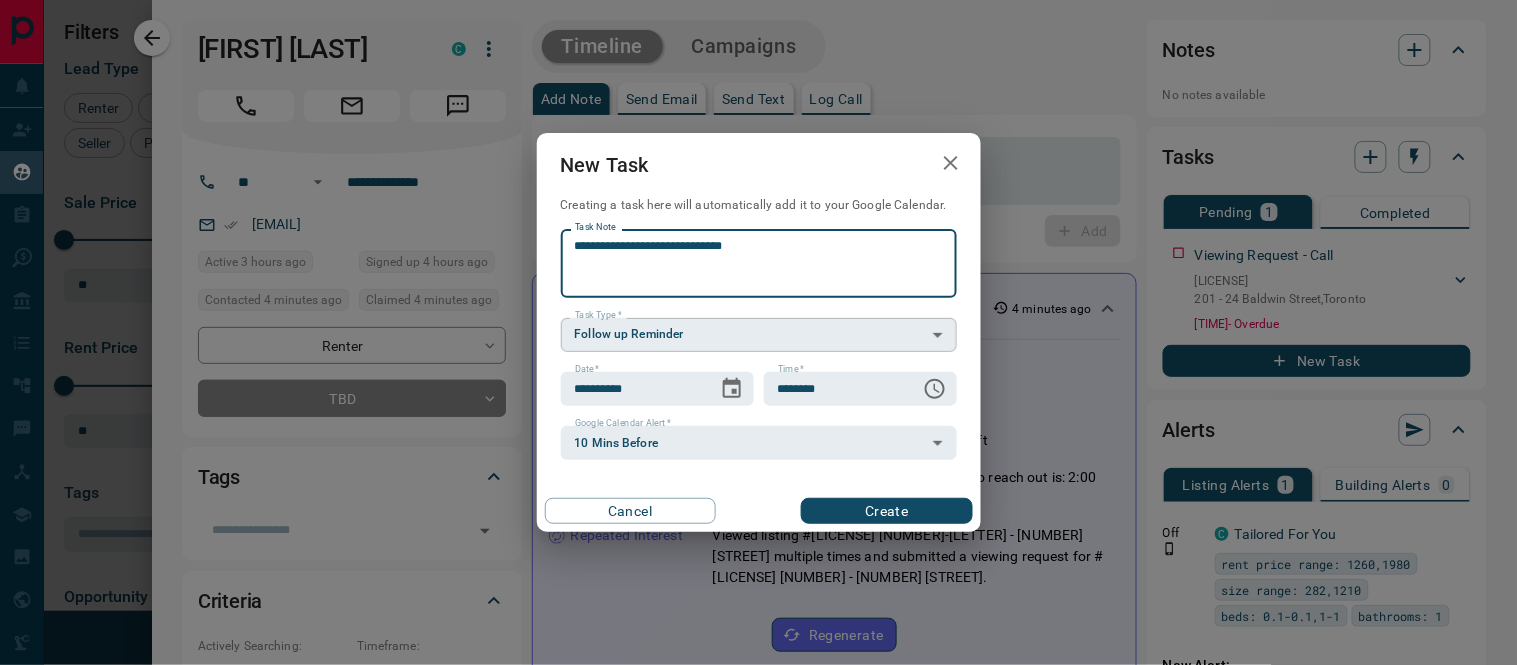 click on "Lead Transfers Claim Leads My Leads Tasks Opportunities Deals Campaigns Automations Messages Broker Bay Training Media Services Agent Resources Precon Worksheet Mobile Apps Disclosure Logout My Leads Filters 1 Manage Tabs New Lead All 270 TBD 10 Do Not Contact - Not Responsive 7 Bogus 46 Just Browsing 8 Criteria Obtained 3 Future Follow Up 109 Warm 33 HOT 40 Taken on Showings 9 Submitted Offer - Client 5 Name Details Last Active Claimed Date Status Tags Homura L Buyer, Renter C $--- [CITY], [CITY] 16 hours ago Contacted in 3 hours 1 minute ago Signed up 16 hours ago TBD + [FIRST] [LAST] Renter C $1K - $2K [CITY], [CITY] 3 hours ago Active Viewing Request Contacted in 3 hours 4 minutes ago Signed up 4 hours ago TBD + [FIRST] [LAST] Renter C $2K - $3K [CITY], [CITY] 1 day ago Contacted 19 hours ago 23 hours ago Signed up 1 day ago Bogus + [FIRST] [LAST] Buyer, Renter C $--- 1 day ago Active Viewing Request Contacted 19 hours ago 23 hours ago Signed up 1 day ago TBD + [FIRST] [LAST] Buyer C $2K - $2K 1 day ago" at bounding box center [758, 320] 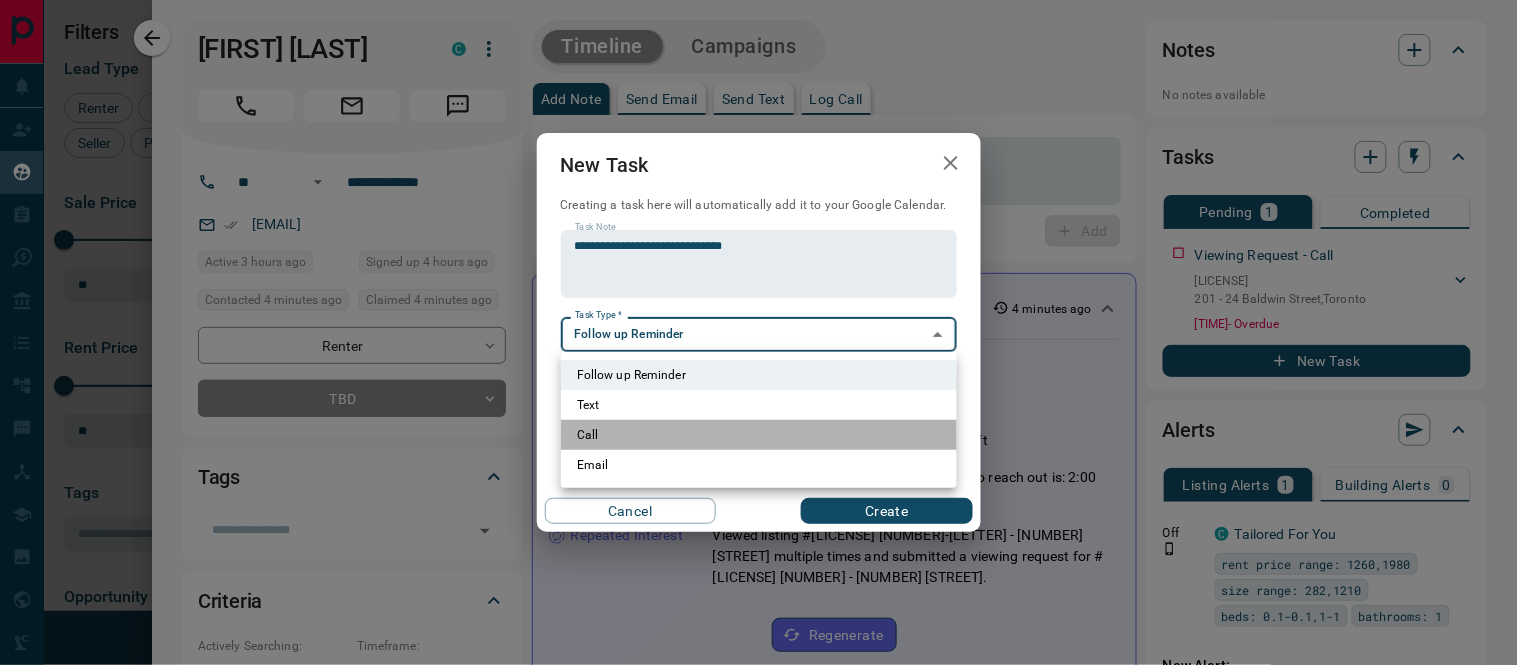 click on "Call" at bounding box center (759, 435) 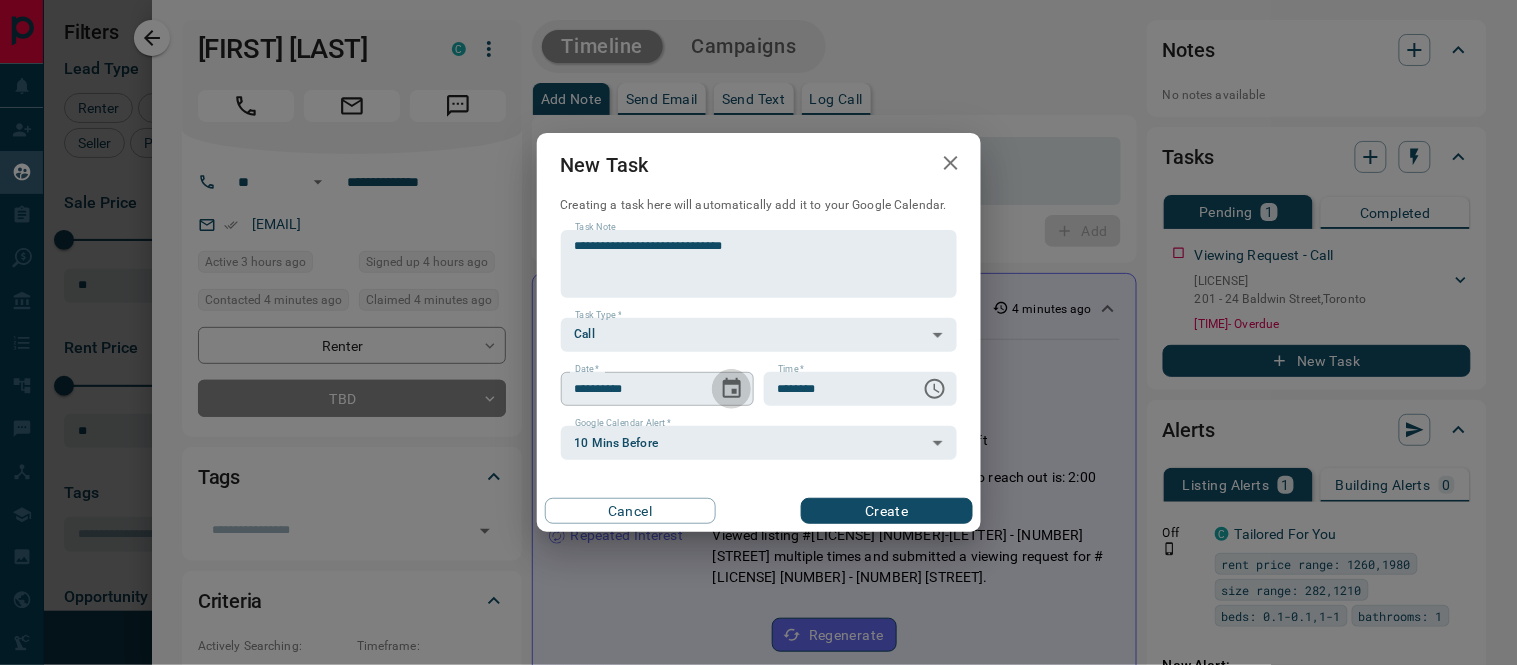 click 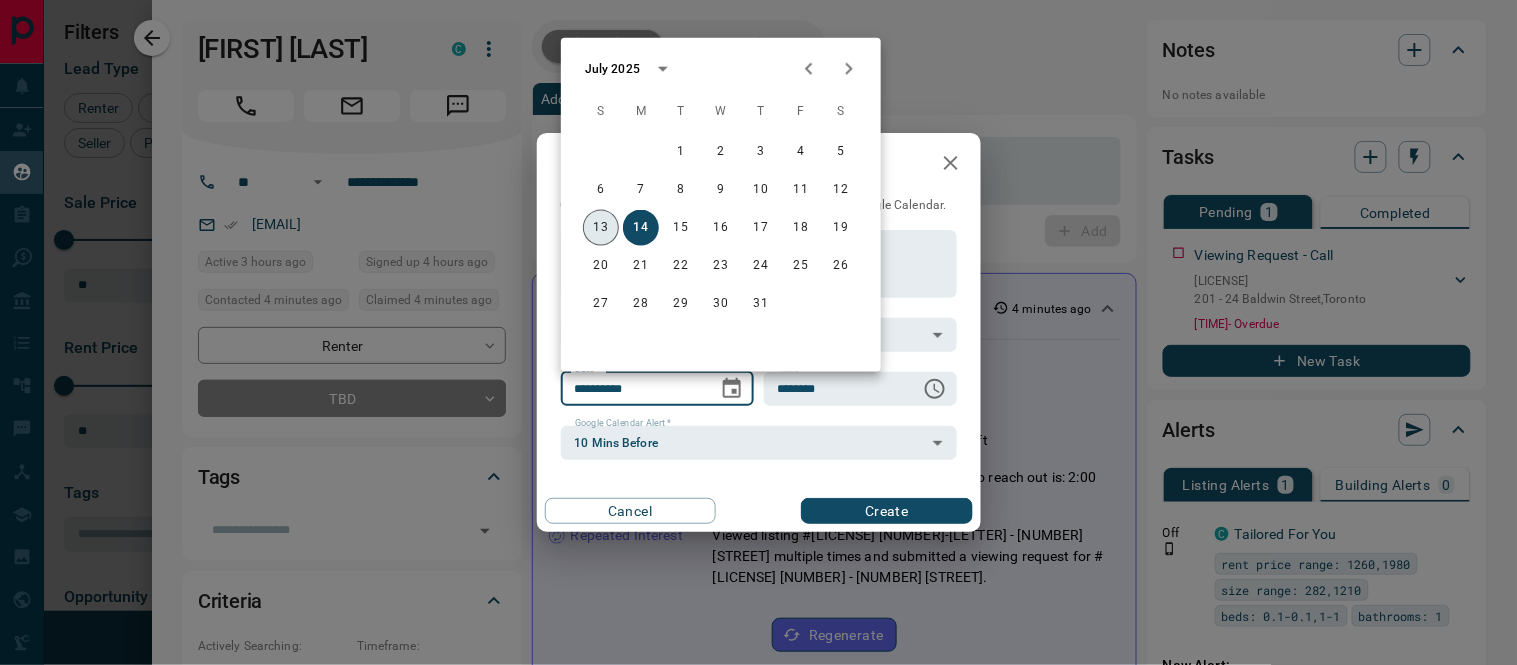 click on "13" at bounding box center (601, 228) 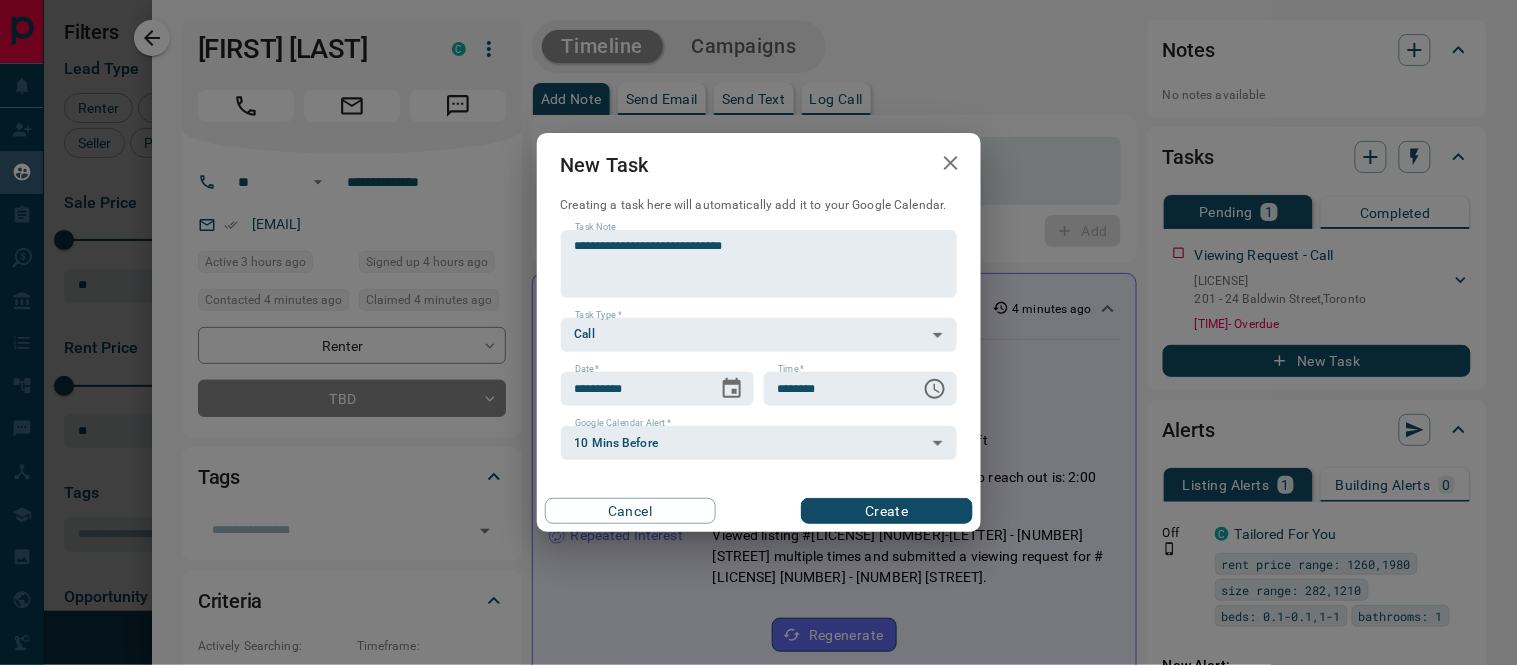 type on "**********" 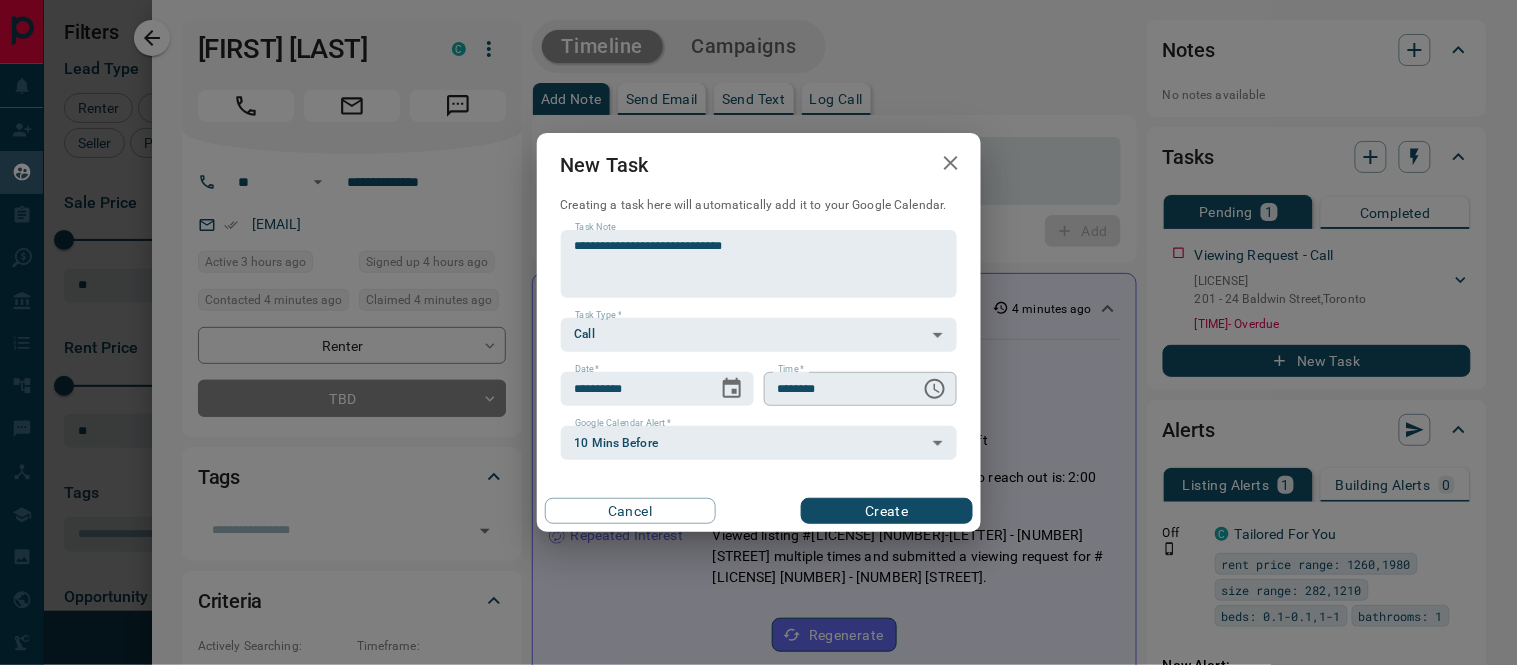 click 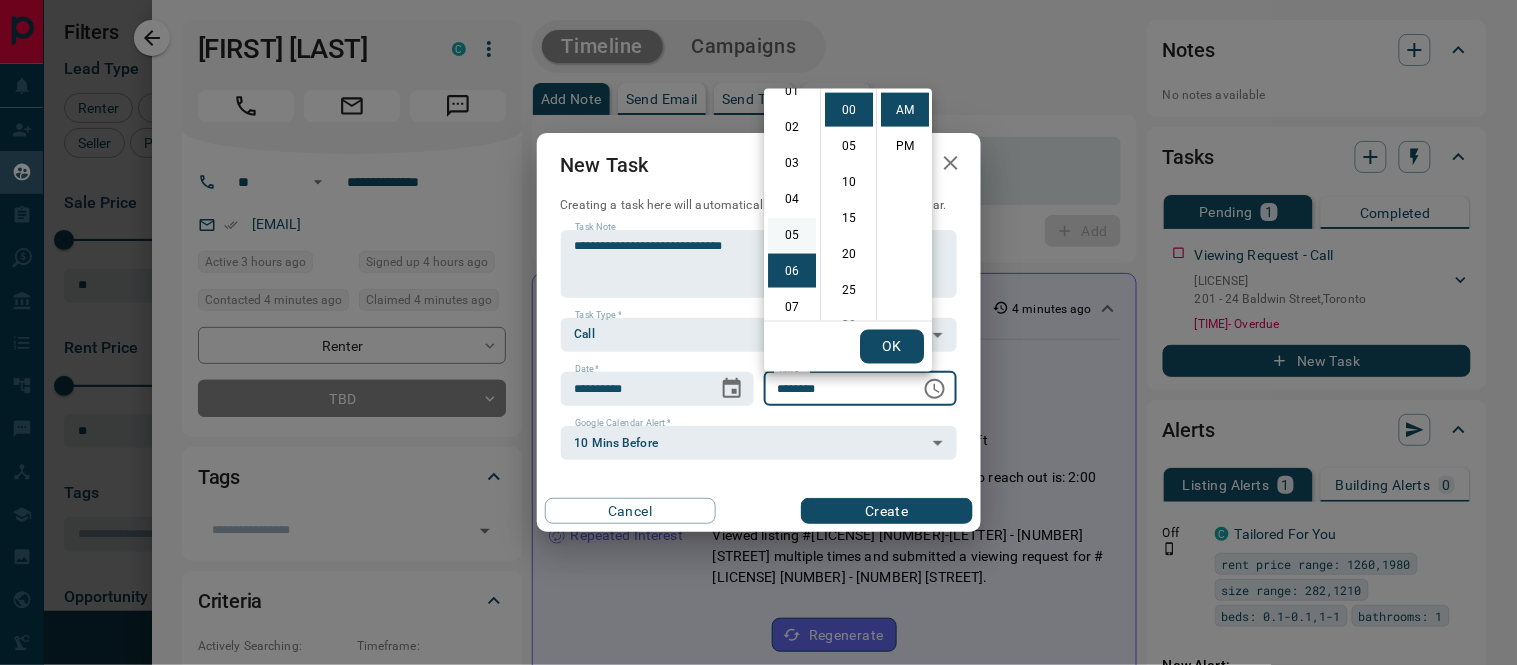 scroll, scrollTop: 0, scrollLeft: 0, axis: both 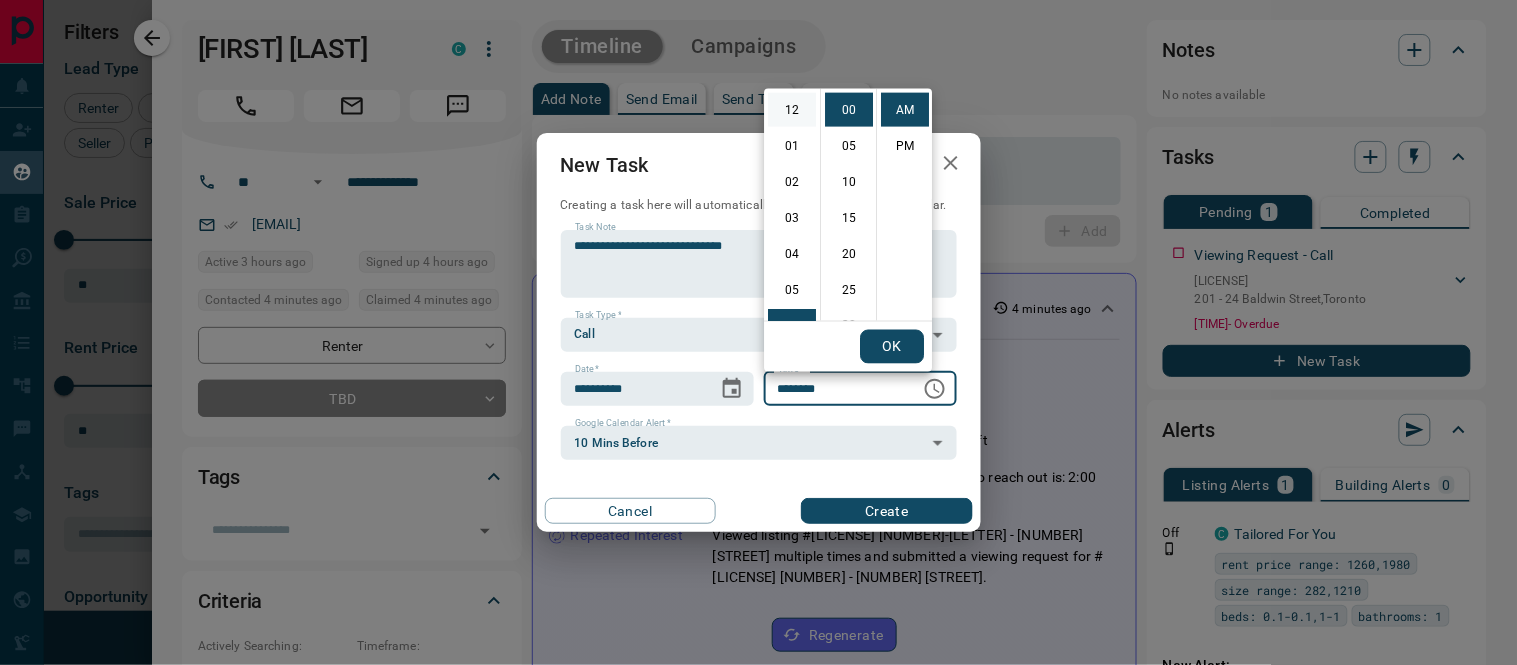 click on "12" at bounding box center (792, 110) 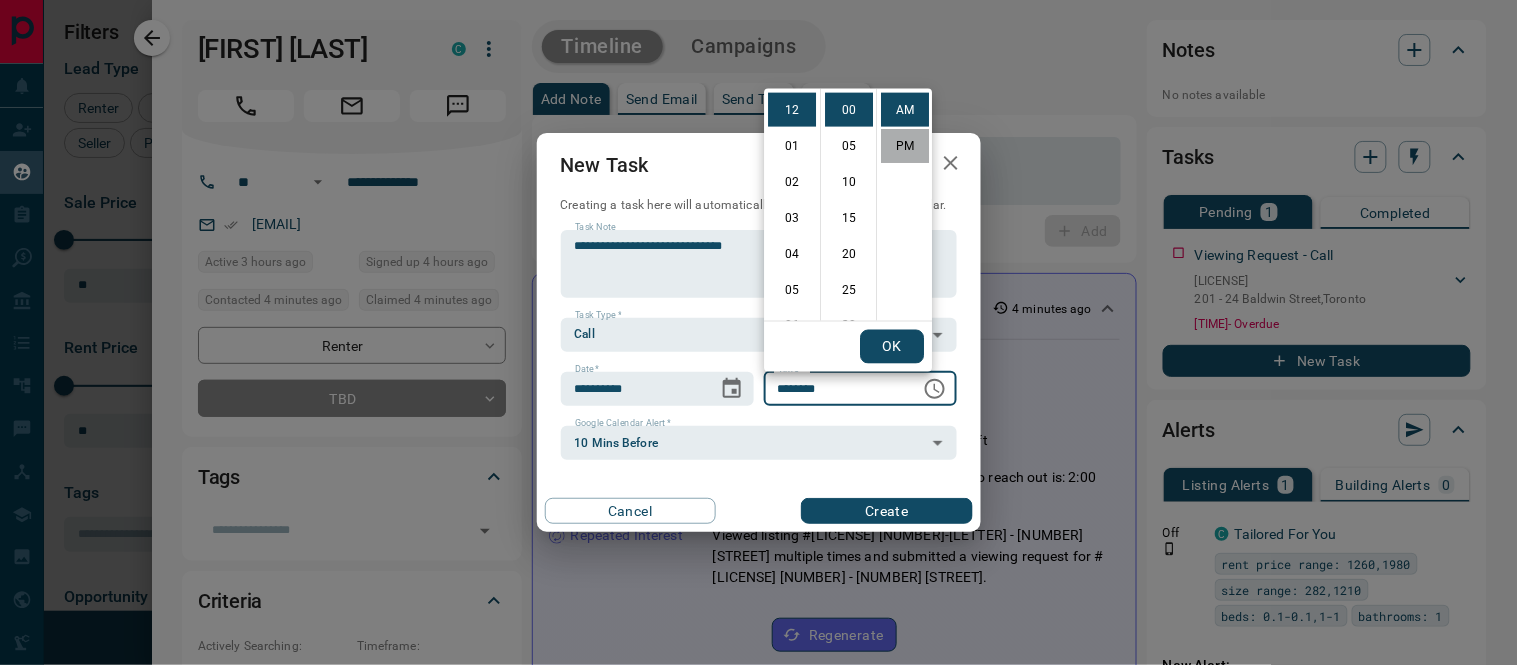click on "PM" at bounding box center (905, 146) 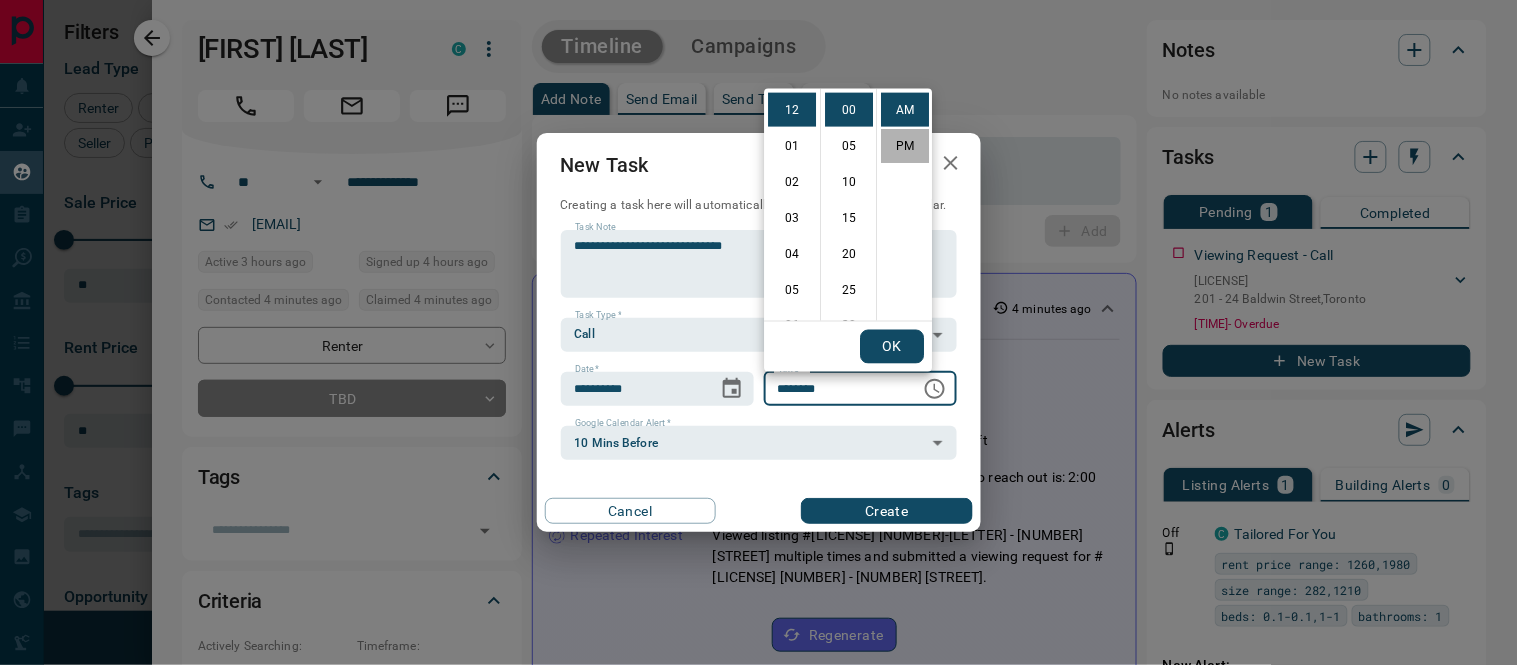 type on "********" 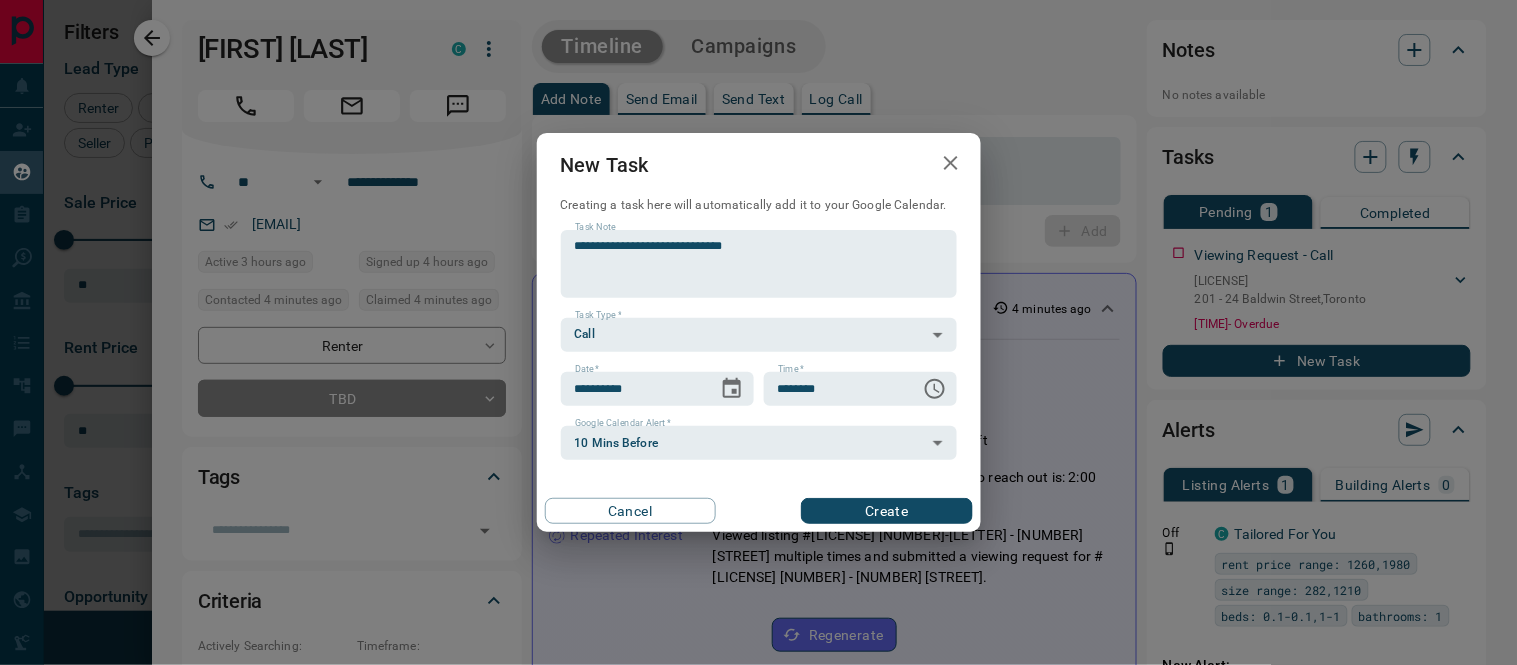 scroll, scrollTop: 30, scrollLeft: 0, axis: vertical 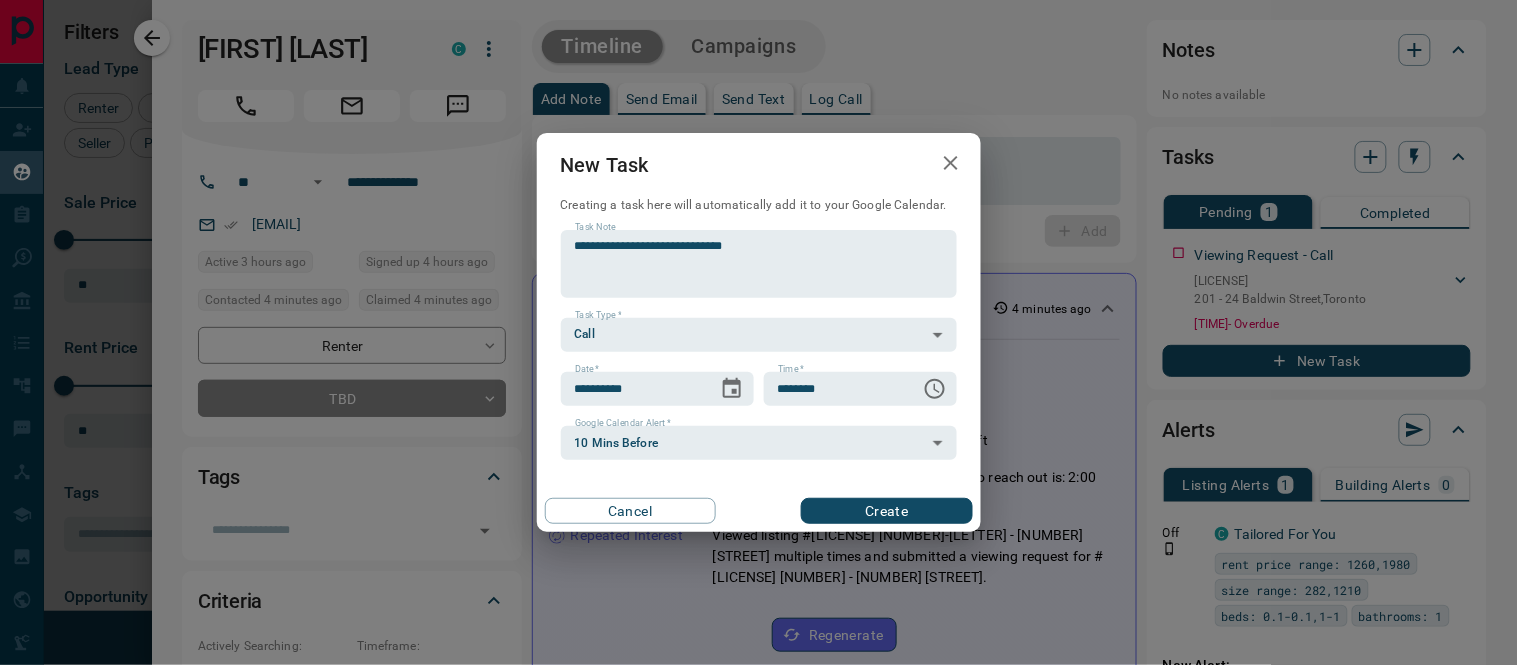 click on "Create" at bounding box center [886, 511] 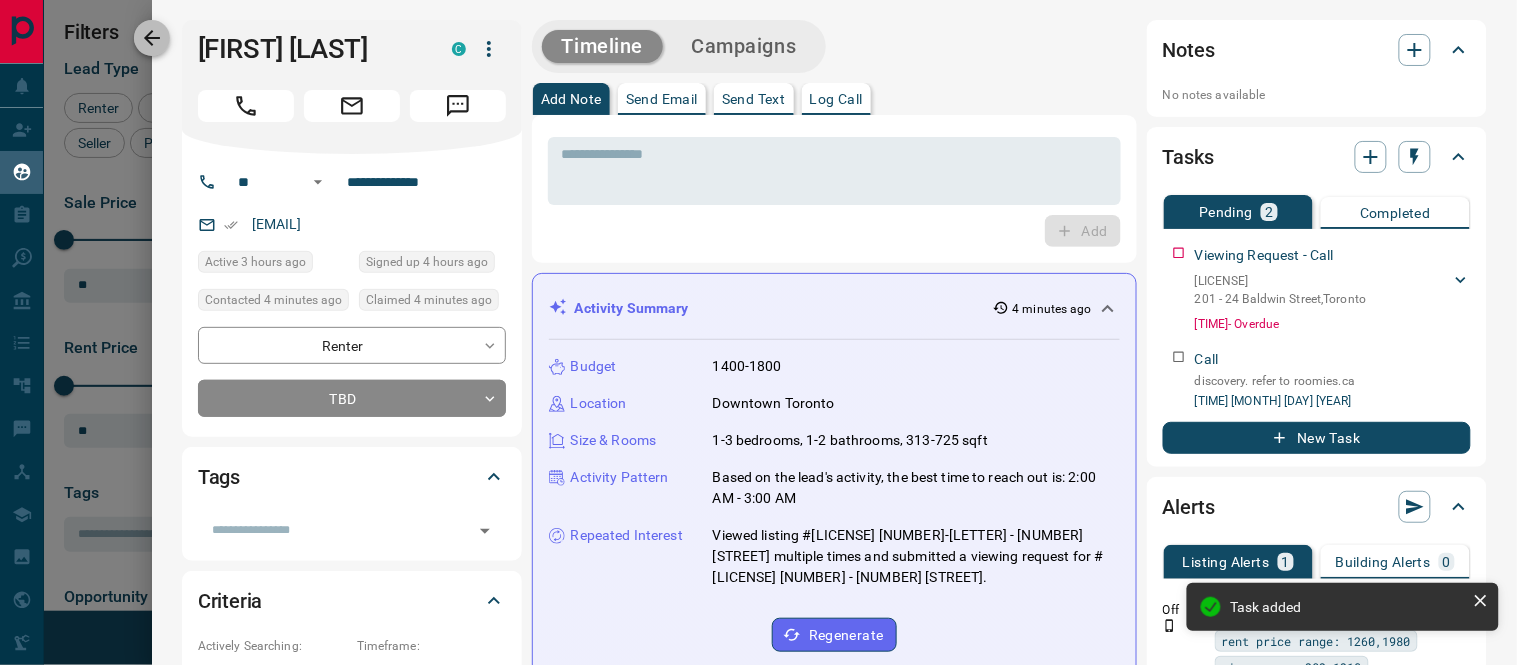 click 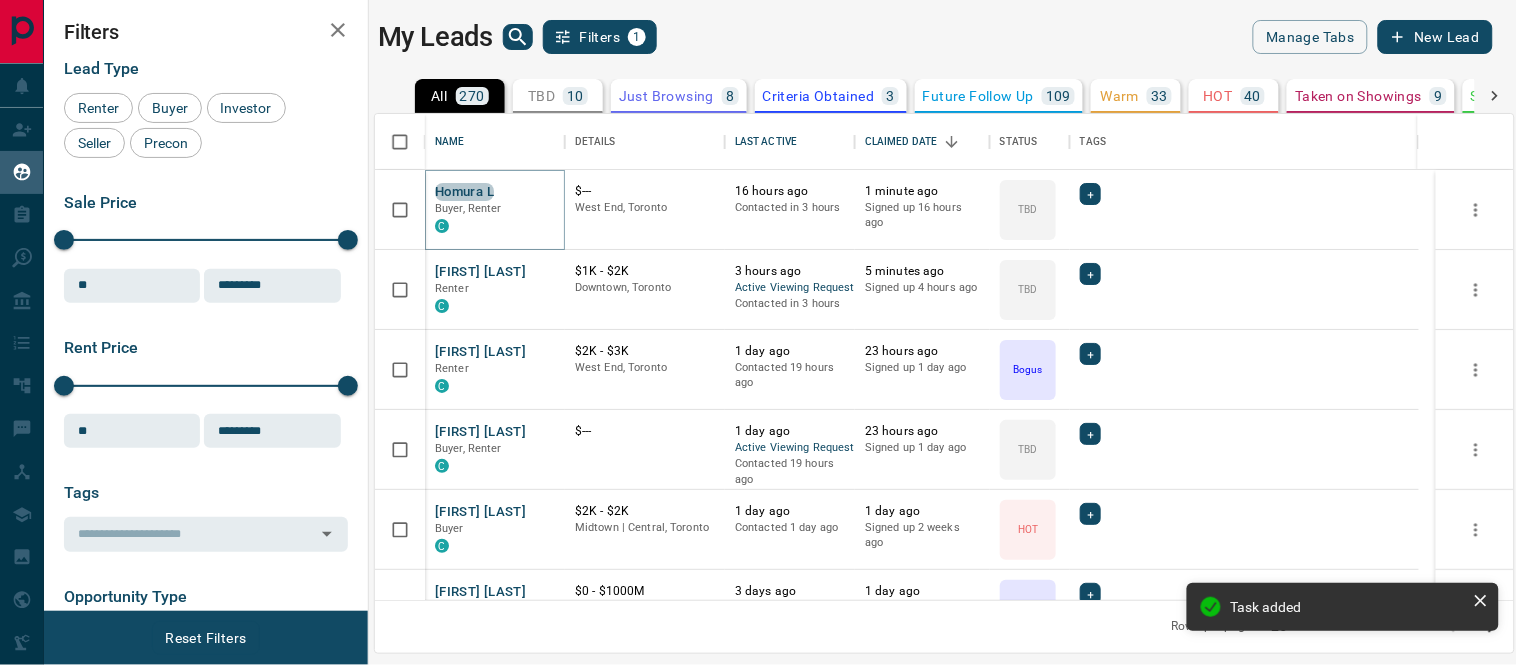 click on "Homura L" at bounding box center (464, 192) 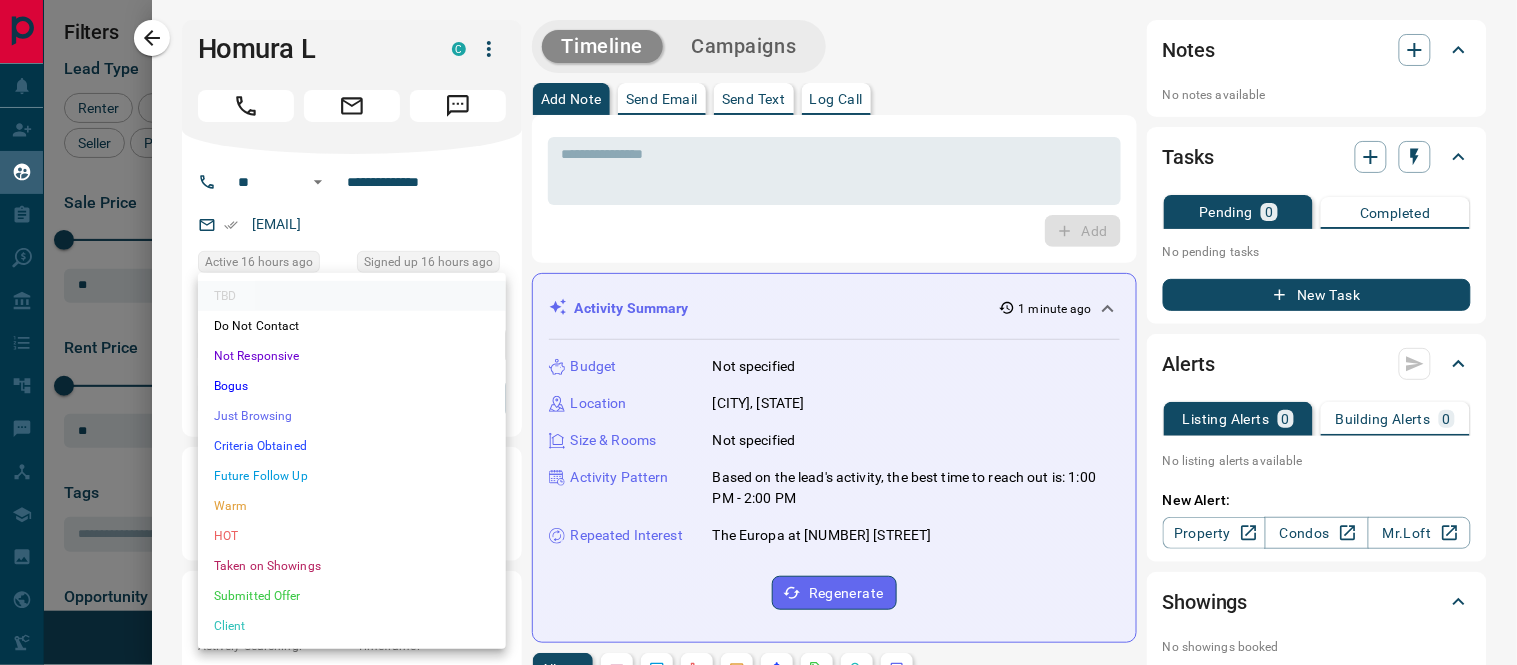 click on "Lead Transfers Claim Leads My Leads Tasks Opportunities Deals Campaigns Automations Messages Broker Bay Training Media Services Agent Resources Precon Worksheet Mobile Apps Disclosure Logout My Leads Filters 1 Manage Tabs New Lead All 270 TBD 10 Do Not Contact - Not Responsive 7 Bogus 46 Just Browsing 8 Criteria Obtained 3 Future Follow Up 109 Warm 33 HOT 40 Taken on Showings 9 Submitted Offer - Client 5 Name Details Last Active Claimed Date Status Tags Homura L Buyer, Renter C $--- [CITY], [CITY] 16 hours ago Contacted in 3 hours 1 minute ago Signed up 16 hours ago TBD + [FIRST] [LAST] Renter C $1K - $2K [CITY], [CITY] 3 hours ago Active Viewing Request Contacted in 3 hours 5 minutes ago Signed up 4 hours ago TBD + [FIRST] [LAST] Renter C $2K - $3K [CITY], [CITY] 1 day ago Contacted 19 hours ago 23 hours ago Signed up 1 day ago Bogus + [FIRST] [LAST] Buyer, Renter C $--- 1 day ago Active Viewing Request Contacted 19 hours ago 23 hours ago Signed up 1 day ago TBD + [FIRST] [LAST] Buyer C $2K - $2K 1 day ago" at bounding box center [758, 320] 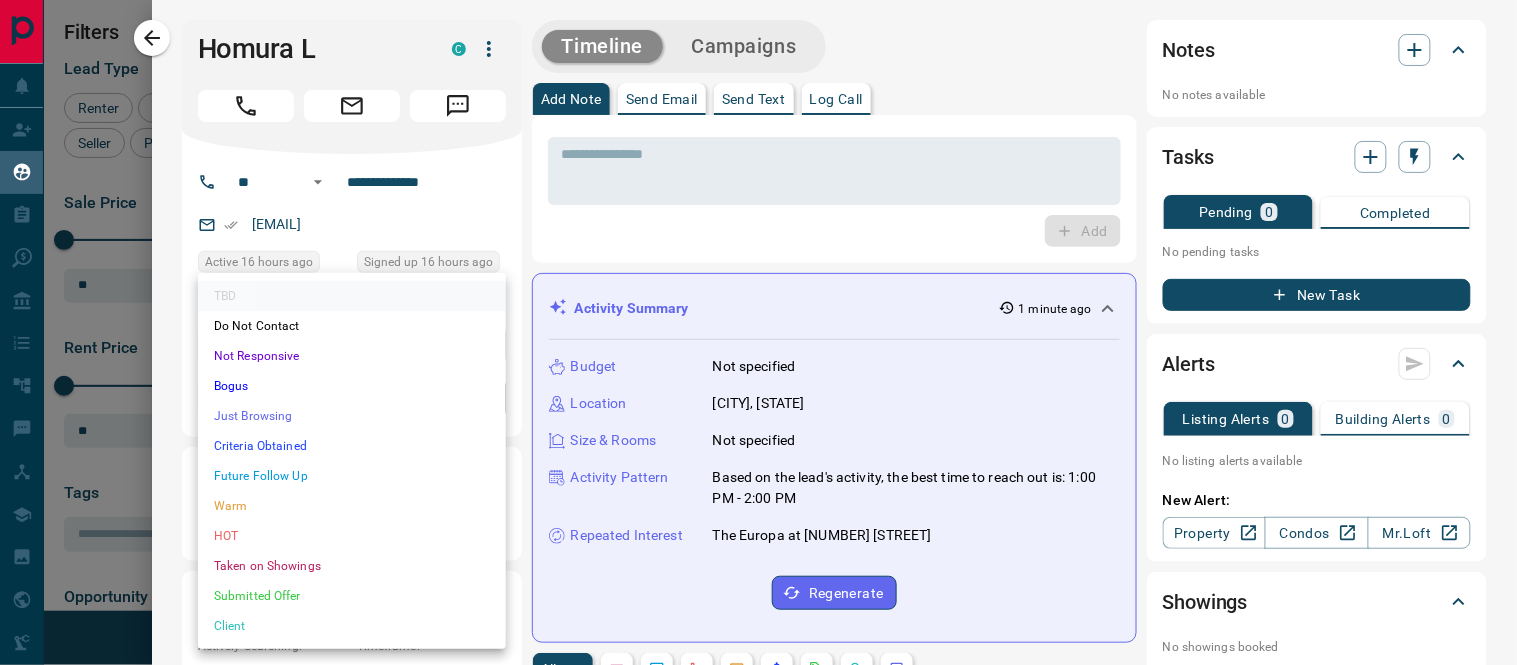 click on "Bogus" at bounding box center [352, 386] 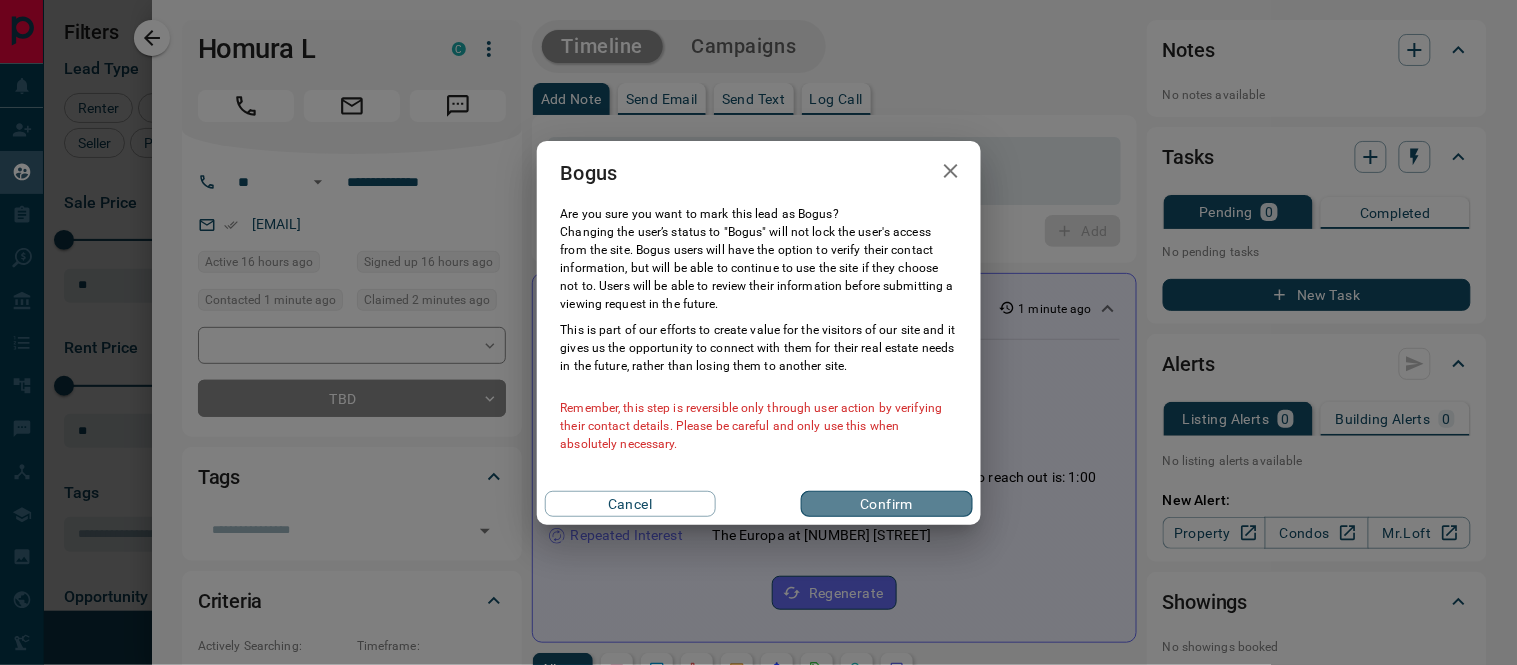 click on "Confirm" at bounding box center [886, 504] 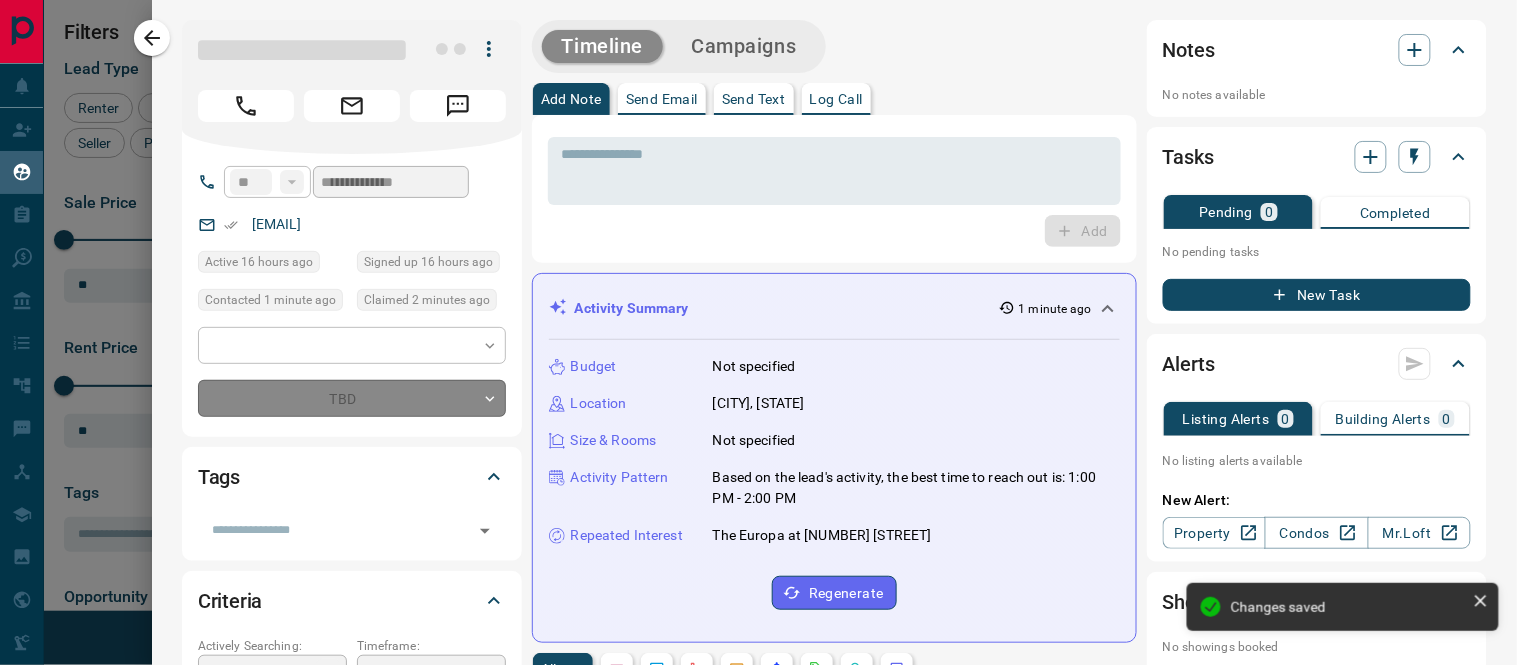 type on "**********" 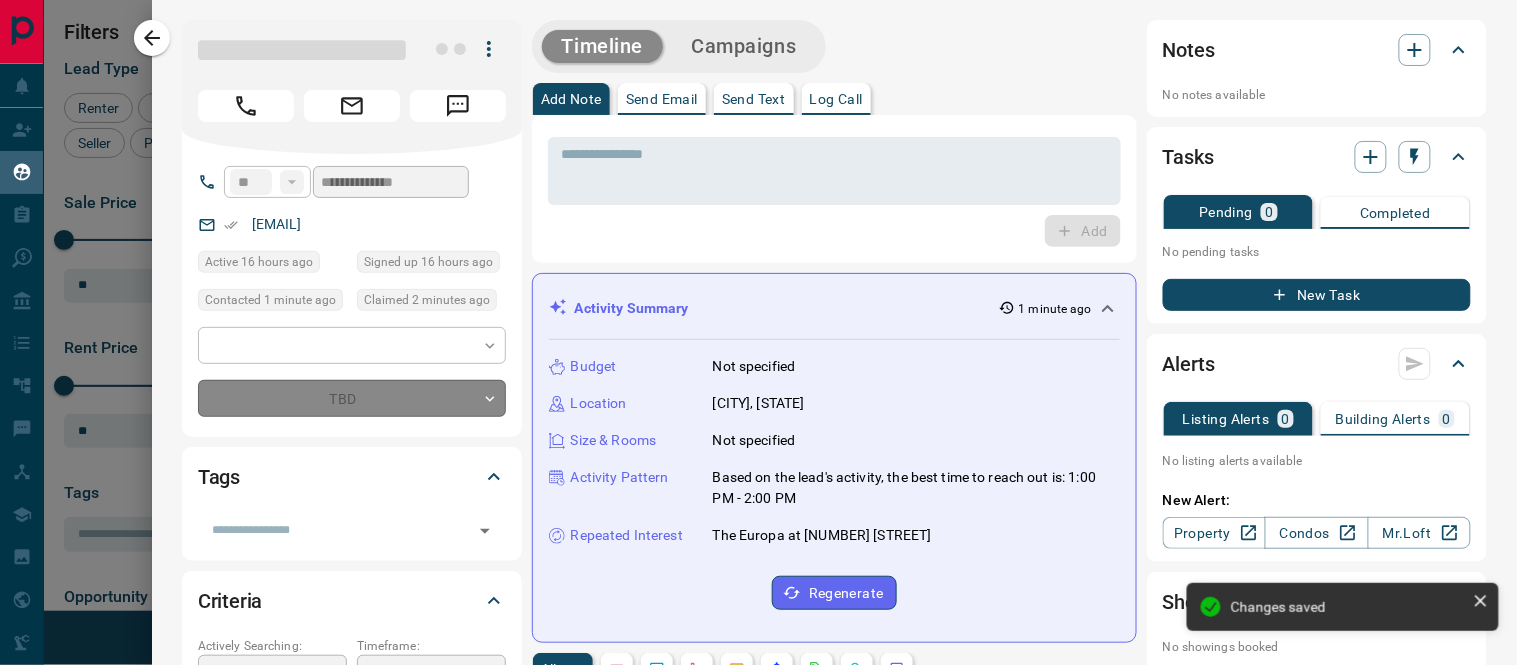 type on "*" 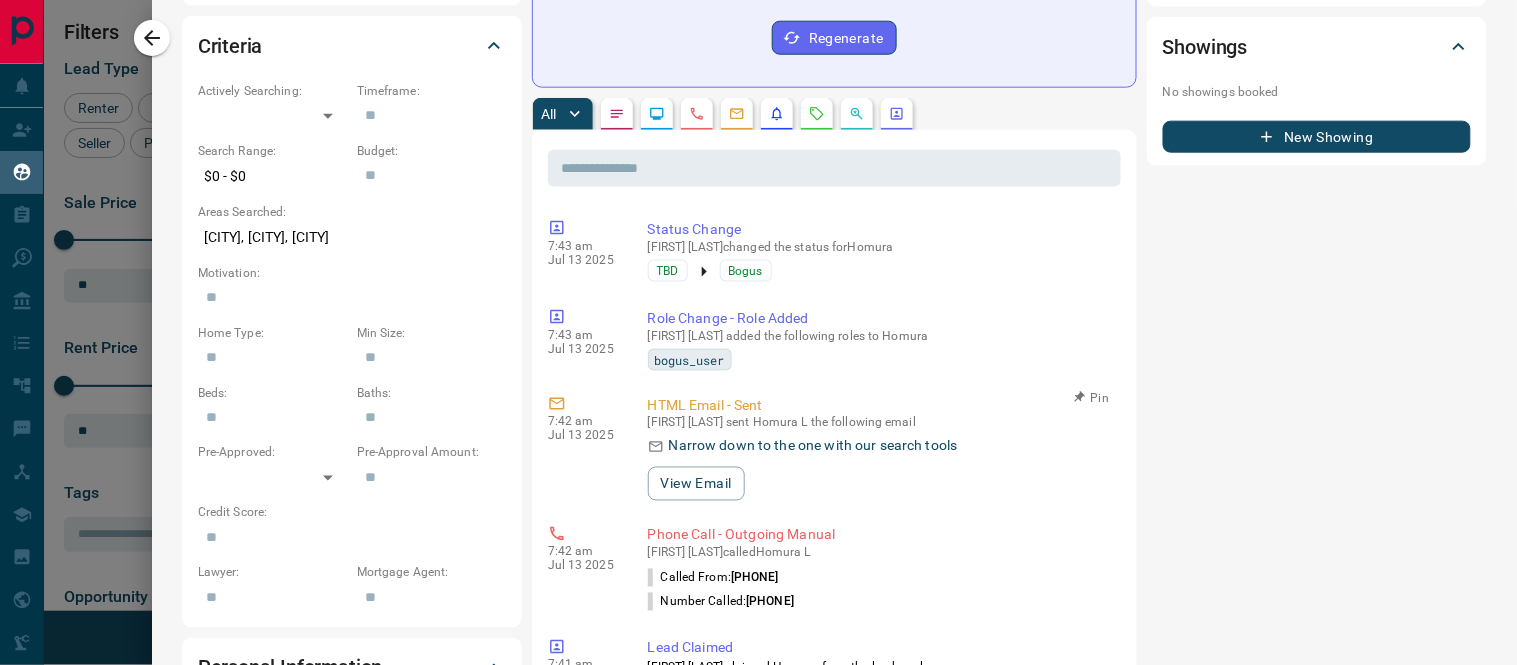 scroll, scrollTop: 0, scrollLeft: 0, axis: both 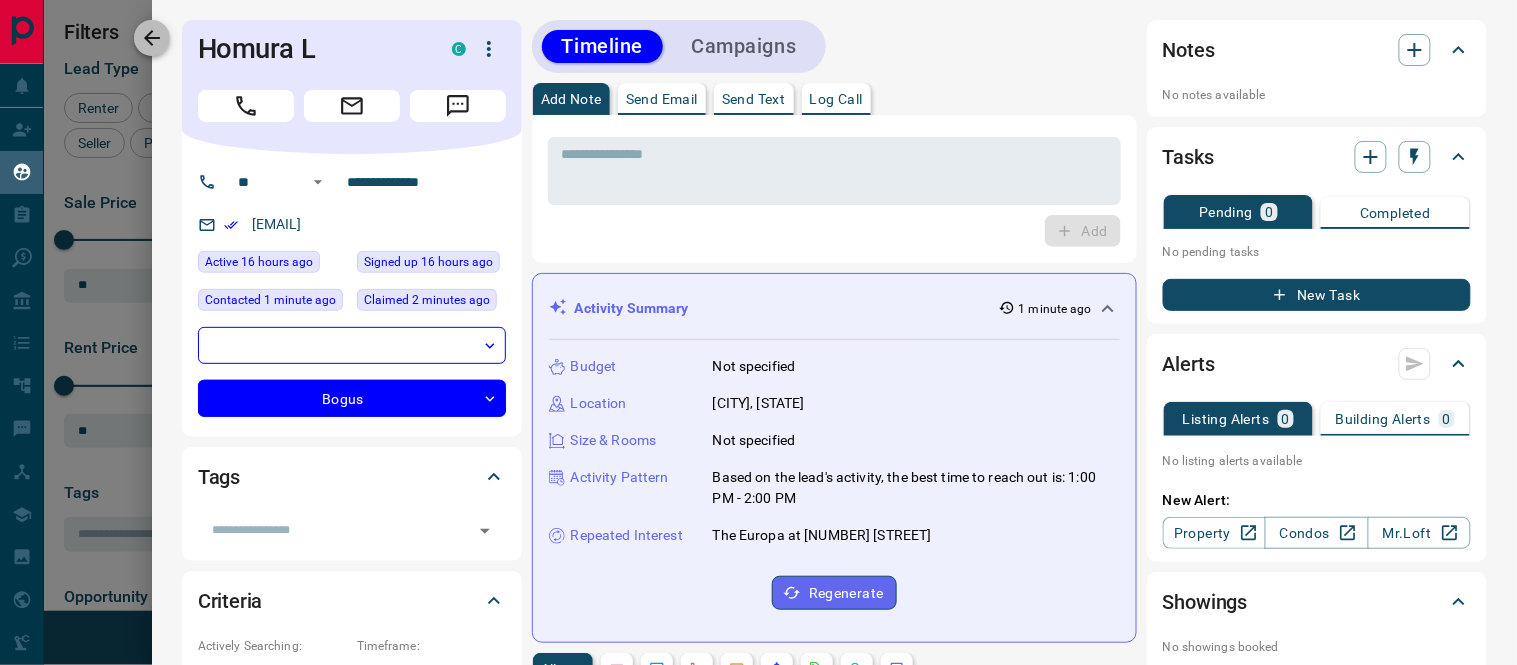 click 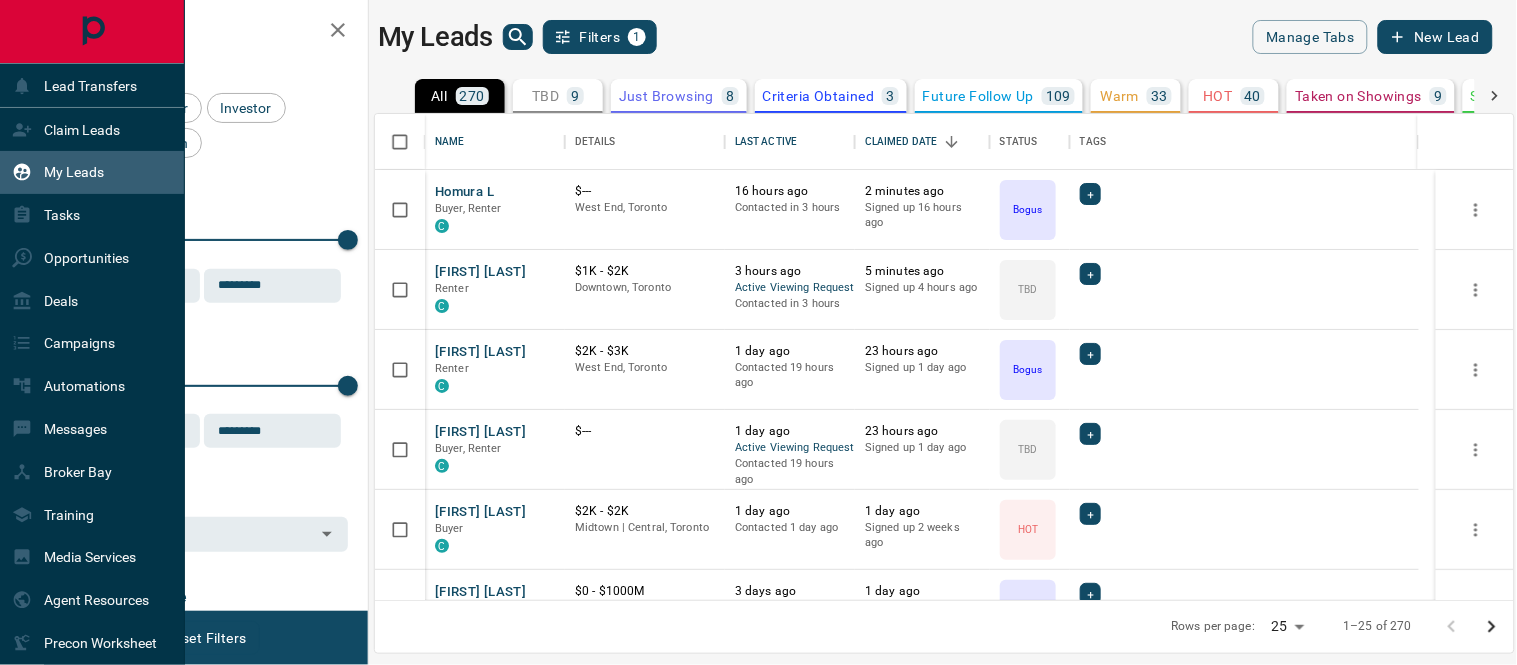 click at bounding box center (92, 31) 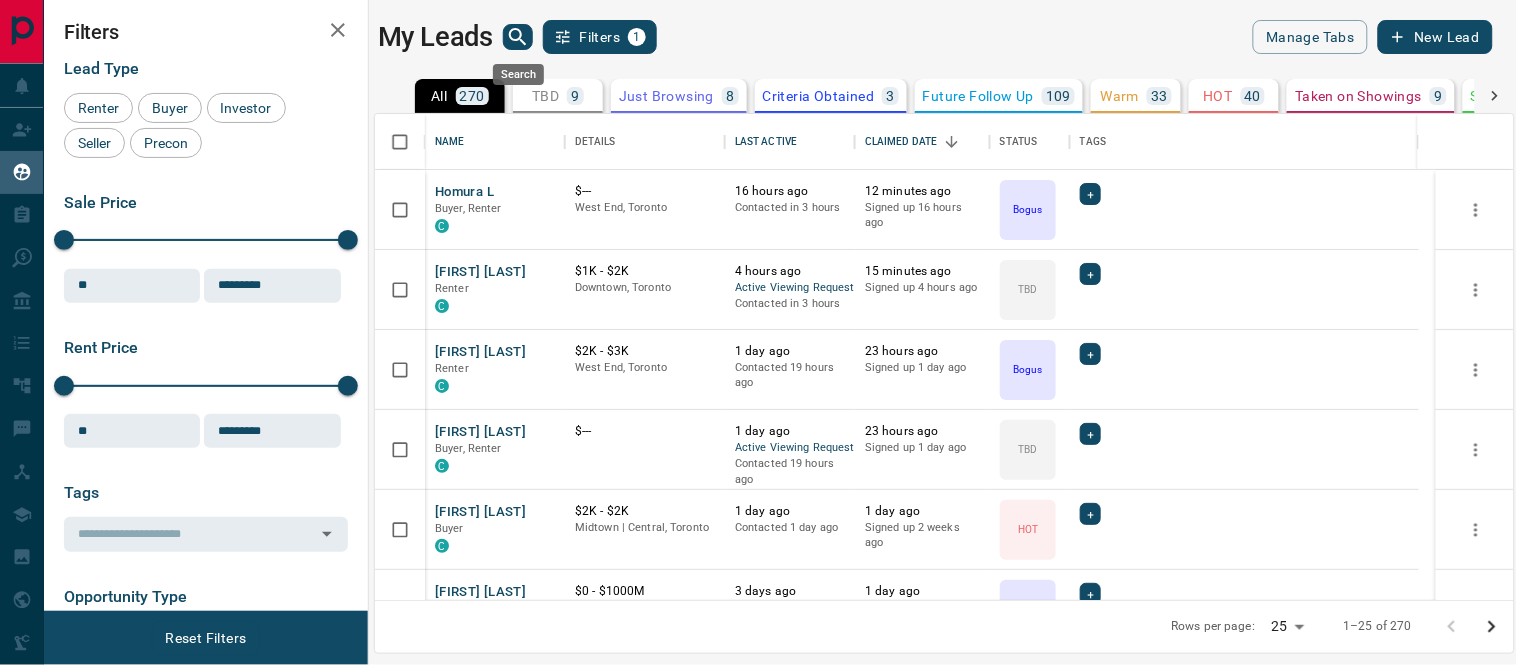 click 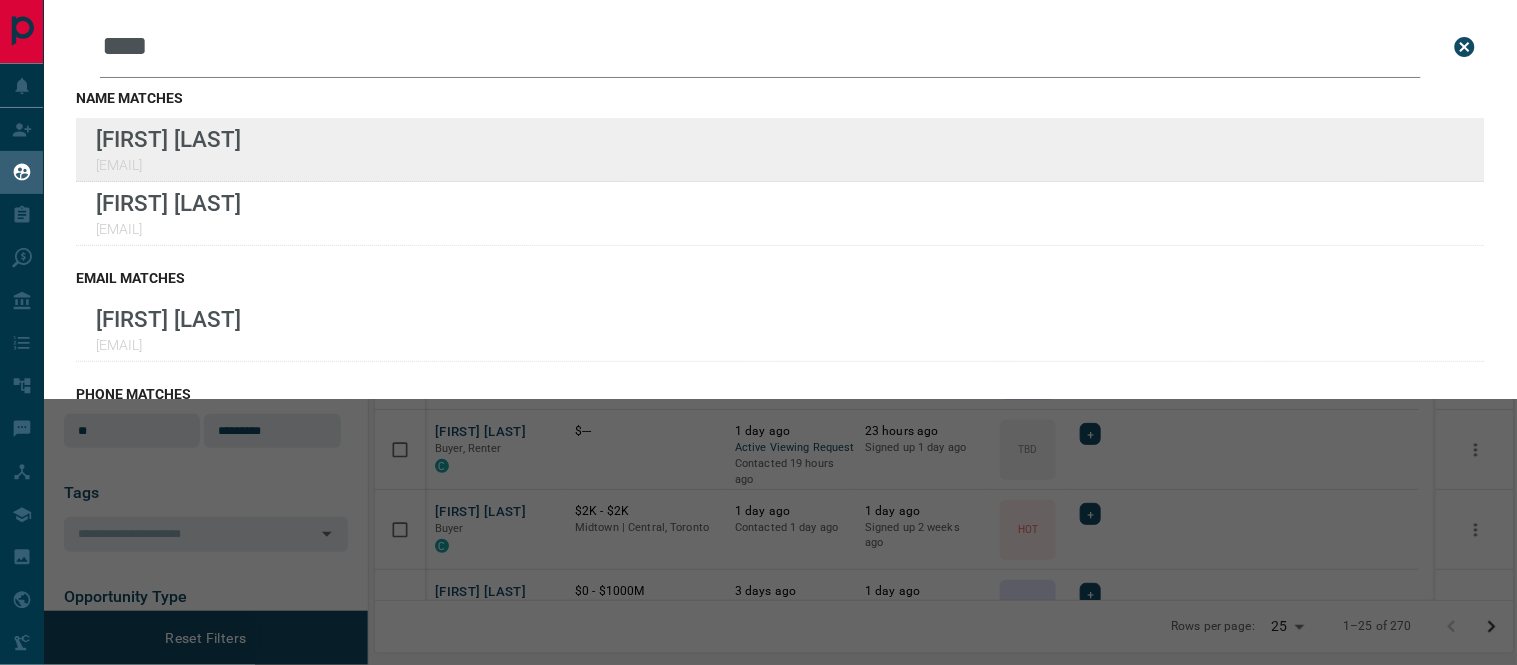 type on "****" 